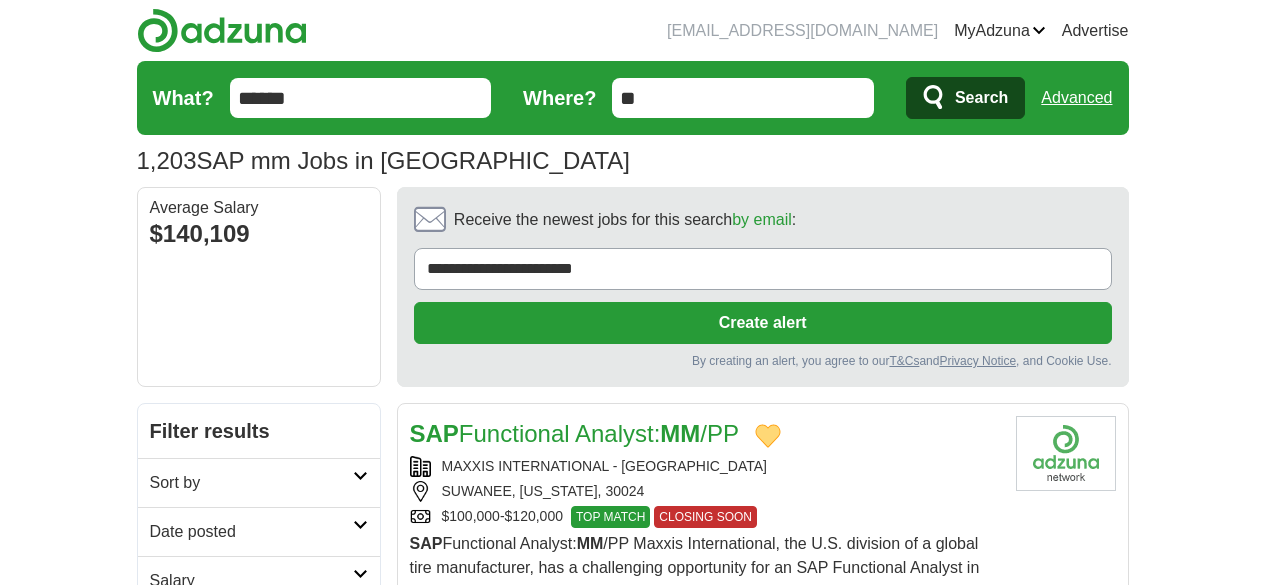 scroll, scrollTop: 2700, scrollLeft: 0, axis: vertical 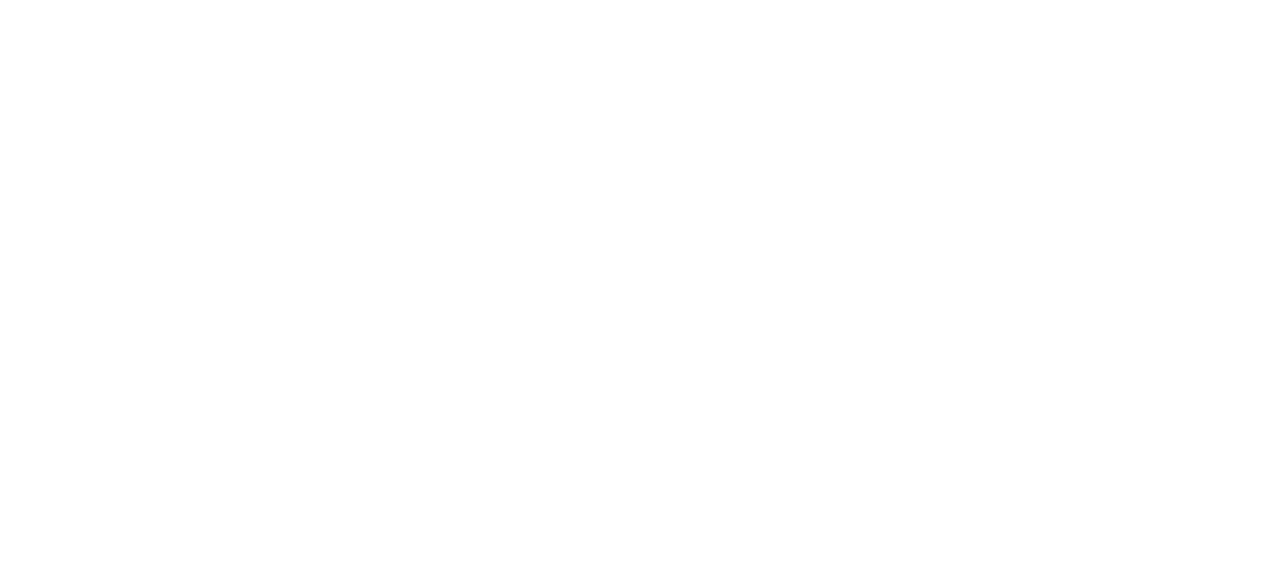 click on "6" at bounding box center (826, 1039) 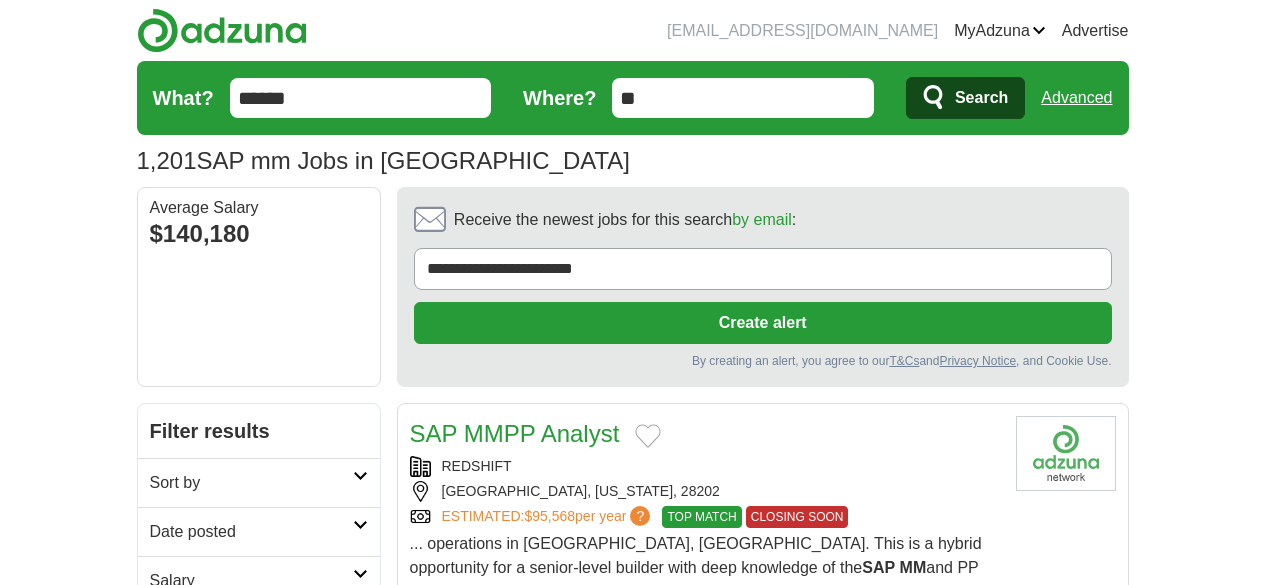 scroll, scrollTop: 0, scrollLeft: 0, axis: both 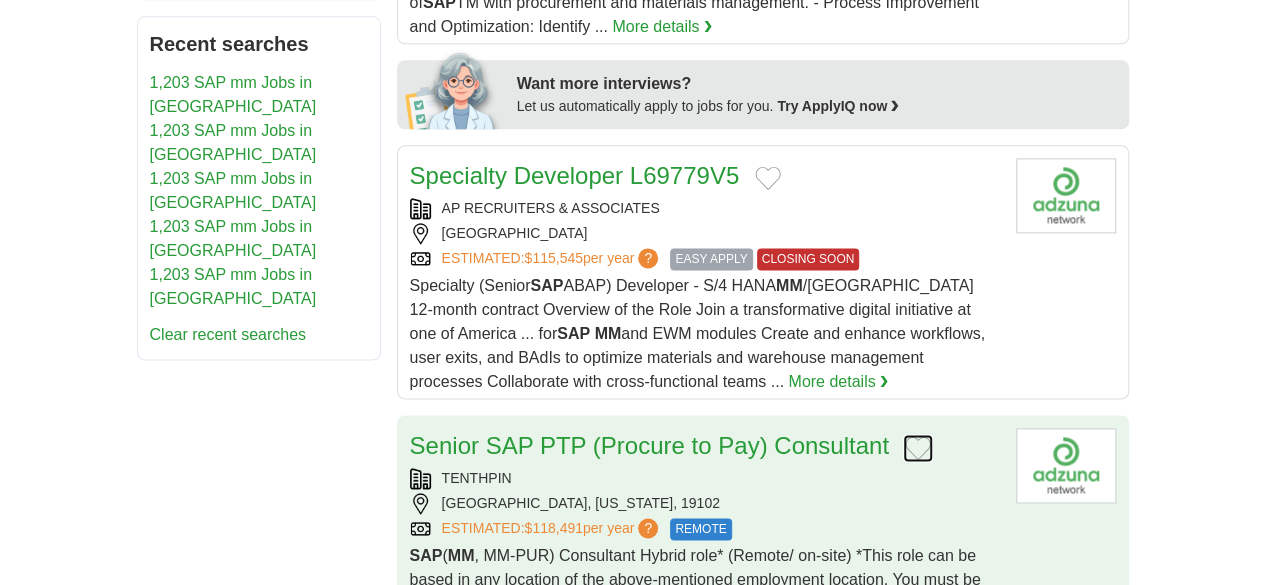 click at bounding box center (918, 448) 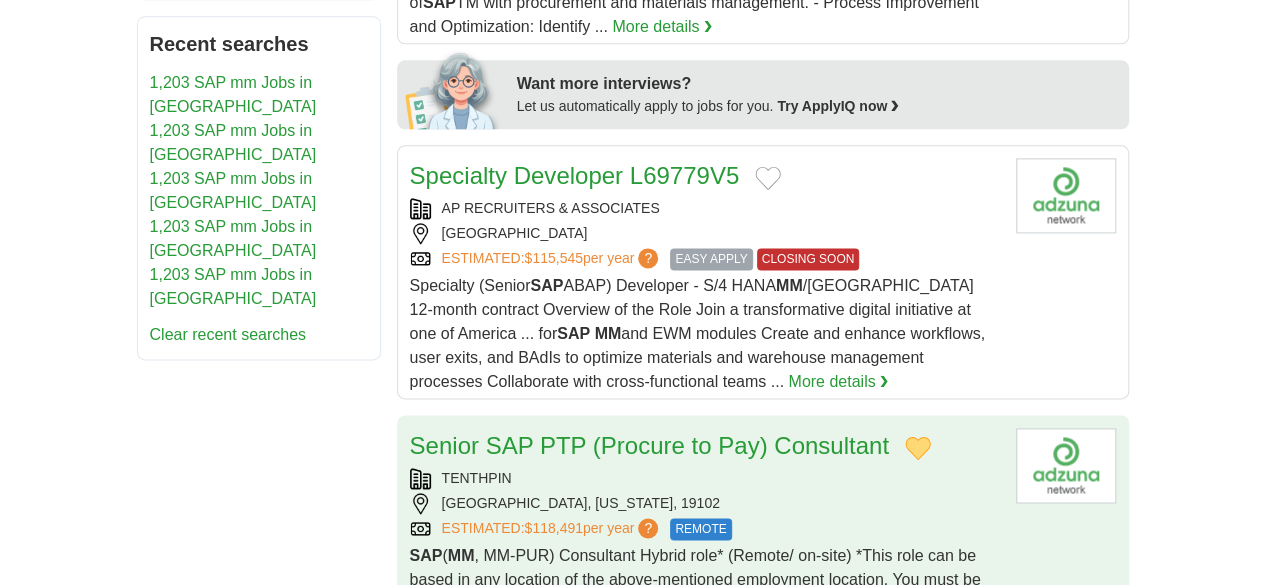 click on "TENTHPIN" at bounding box center [705, 478] 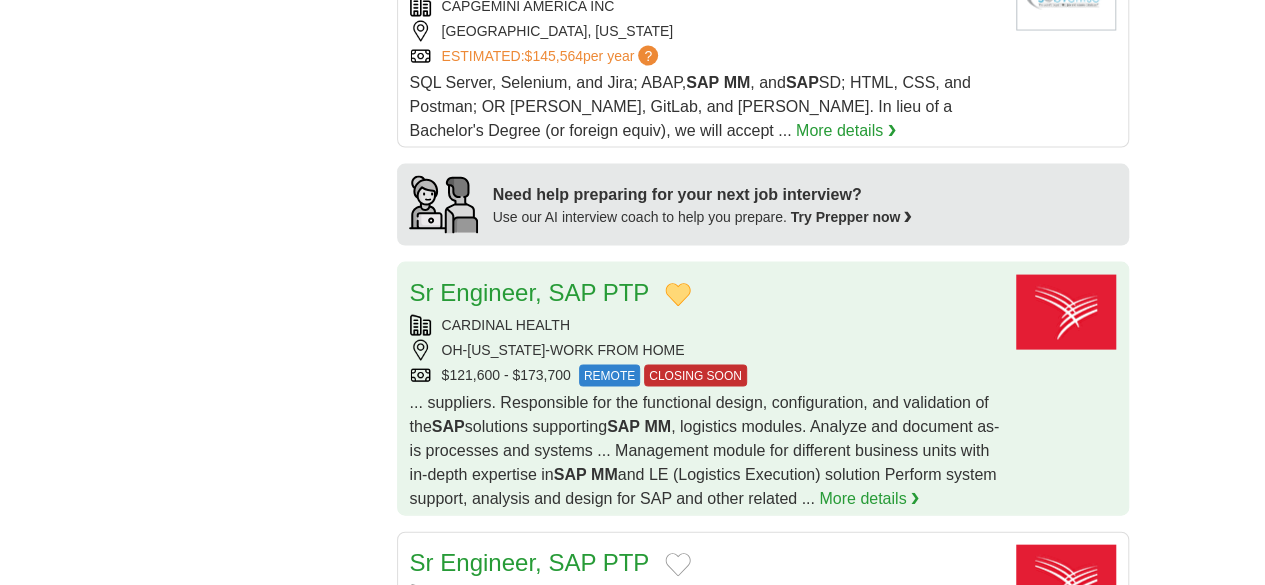 scroll, scrollTop: 1900, scrollLeft: 0, axis: vertical 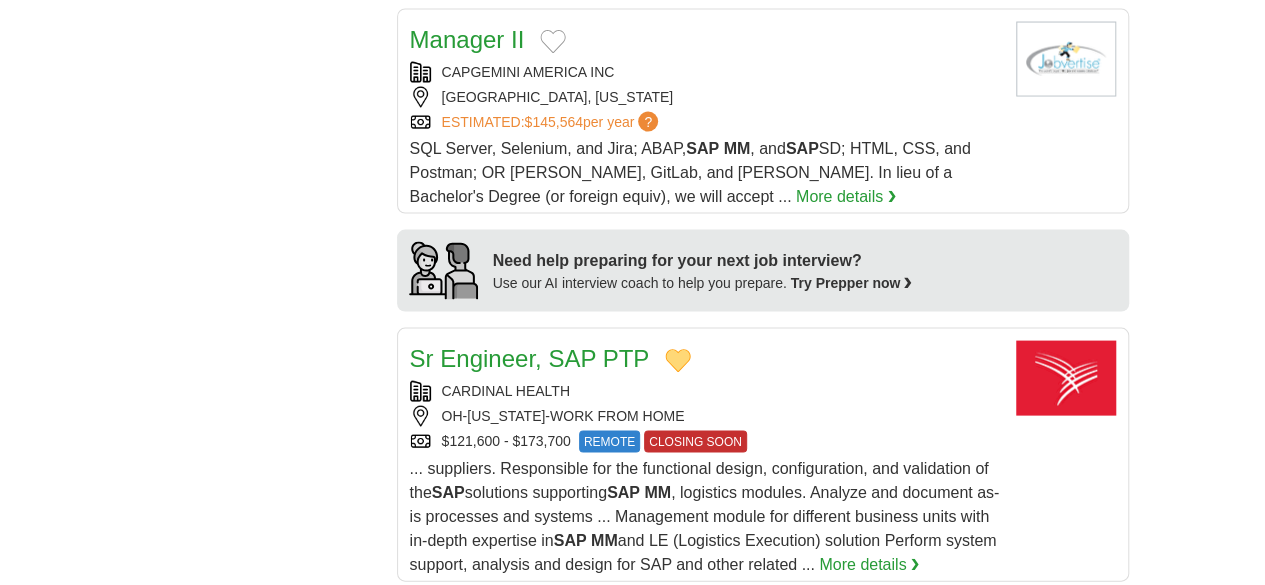 click at bounding box center (678, 631) 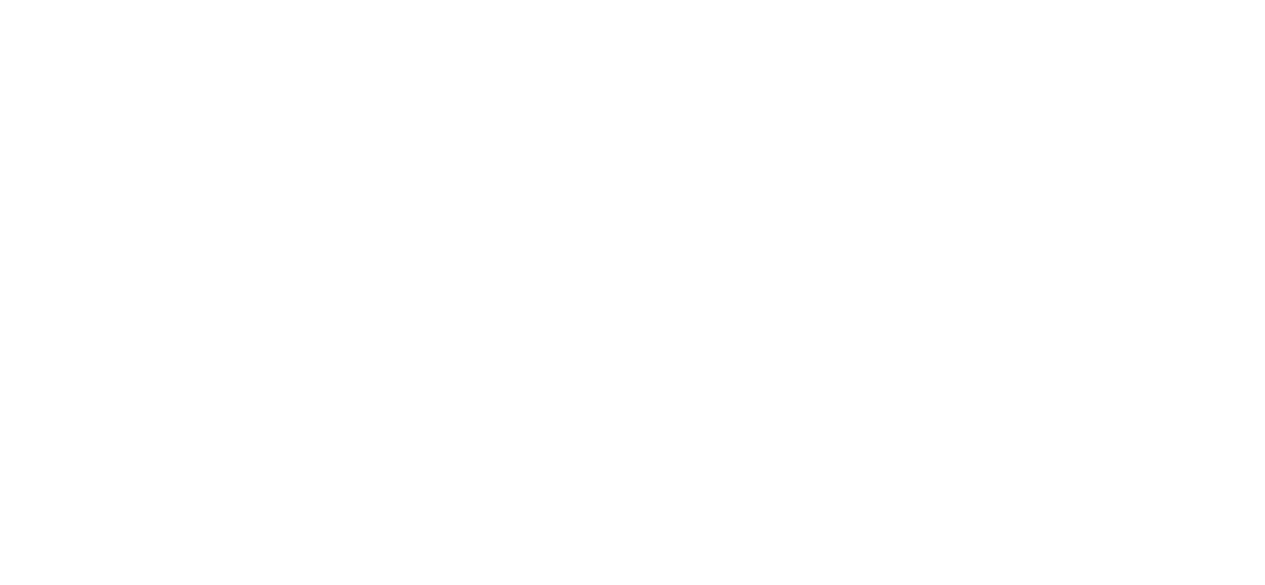 scroll, scrollTop: 3900, scrollLeft: 0, axis: vertical 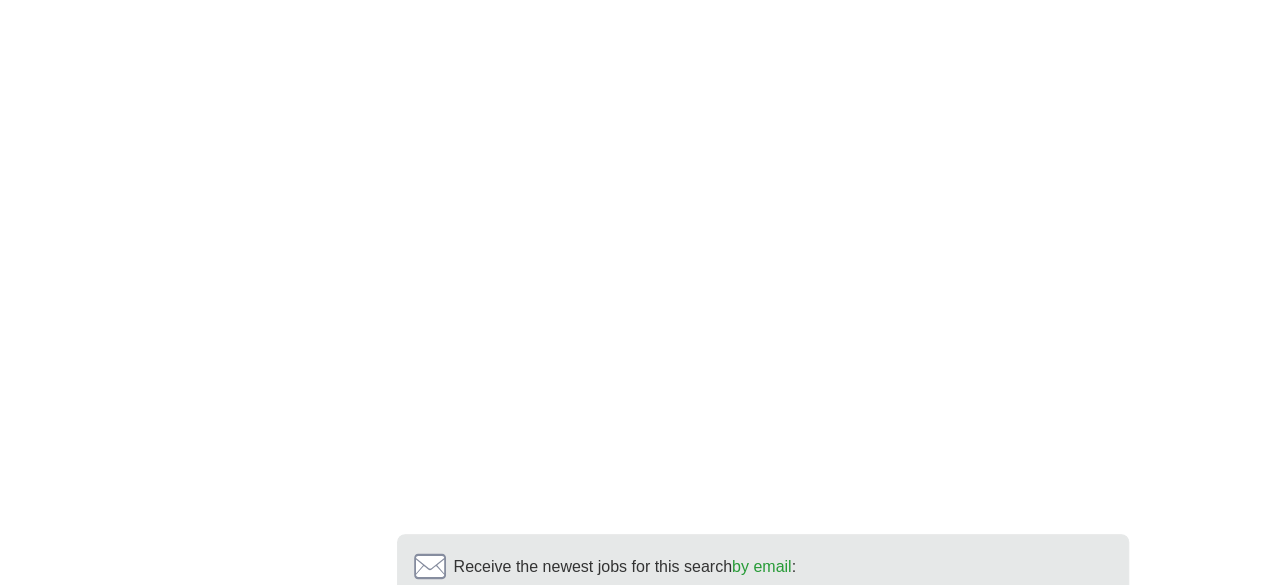 click on "7" at bounding box center [850, 800] 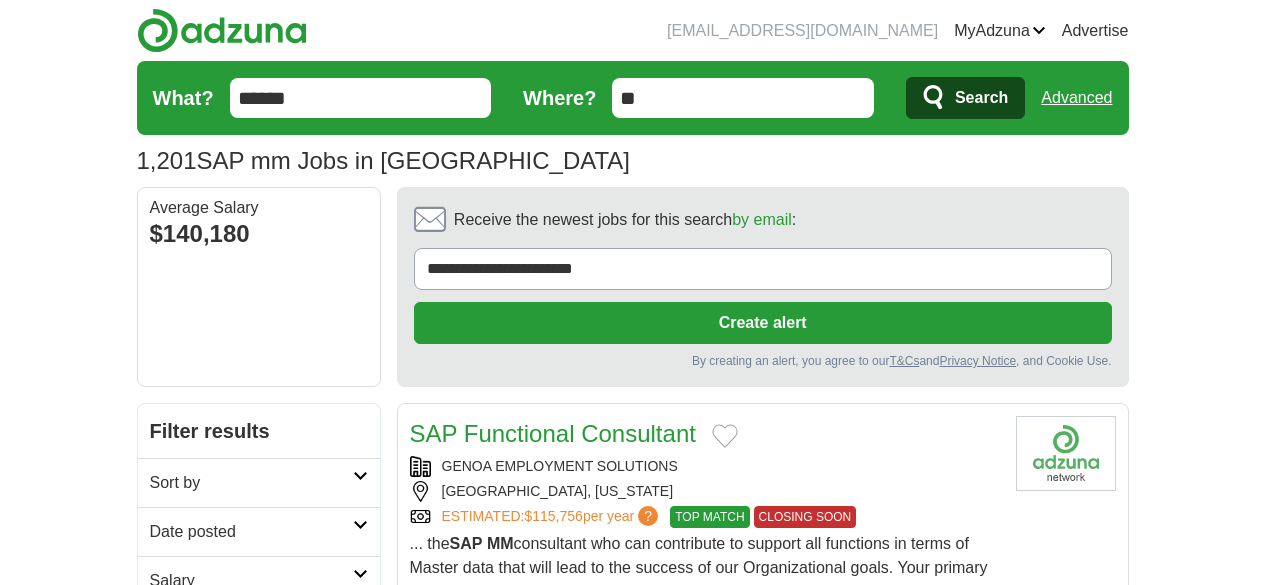 scroll, scrollTop: 0, scrollLeft: 0, axis: both 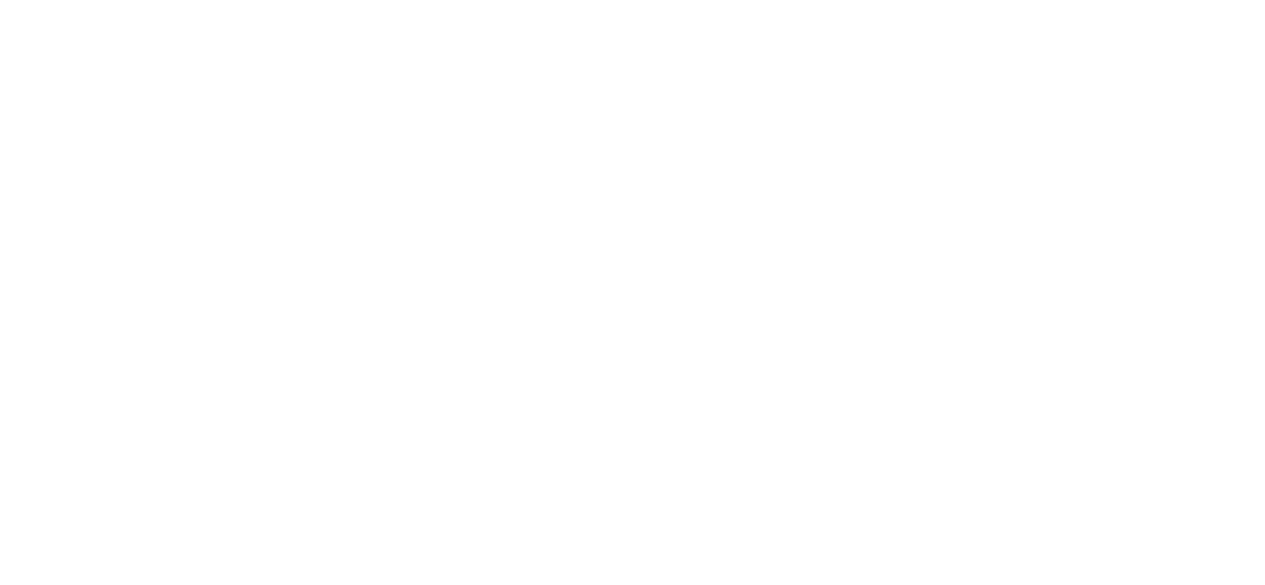 click on "8" at bounding box center [890, 937] 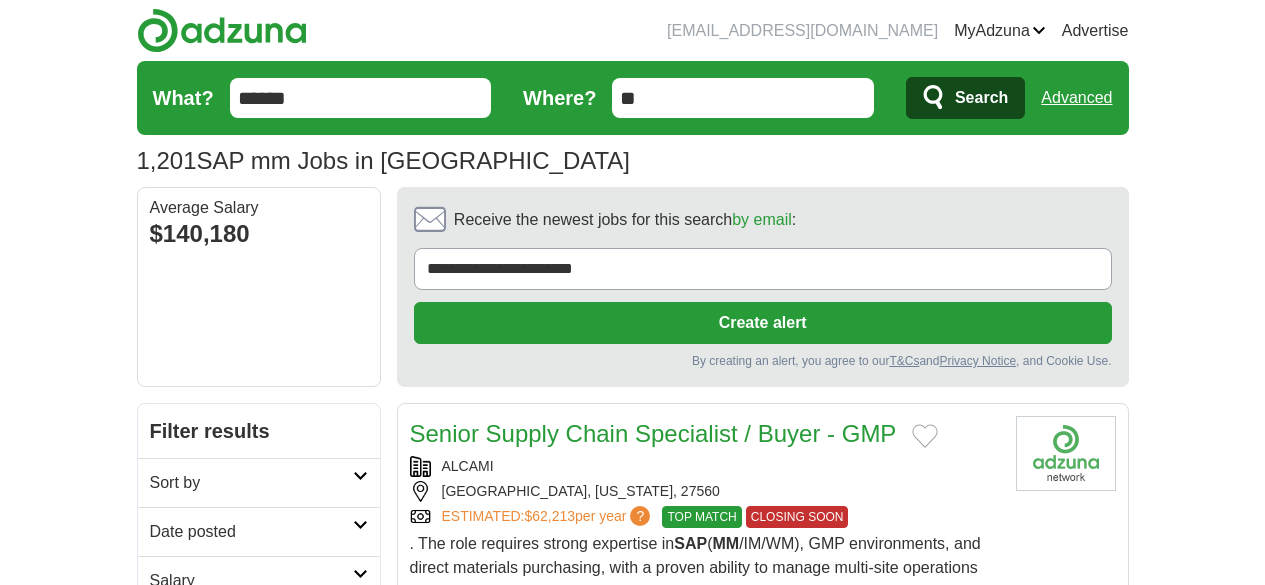 scroll, scrollTop: 0, scrollLeft: 0, axis: both 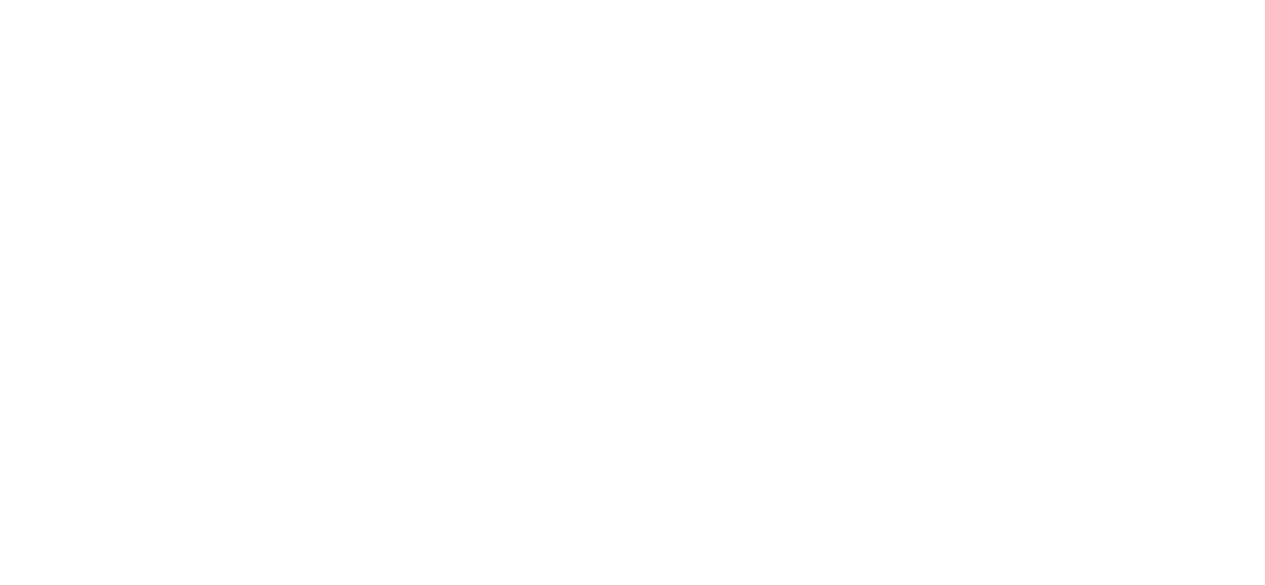 click on "9" at bounding box center (885, 901) 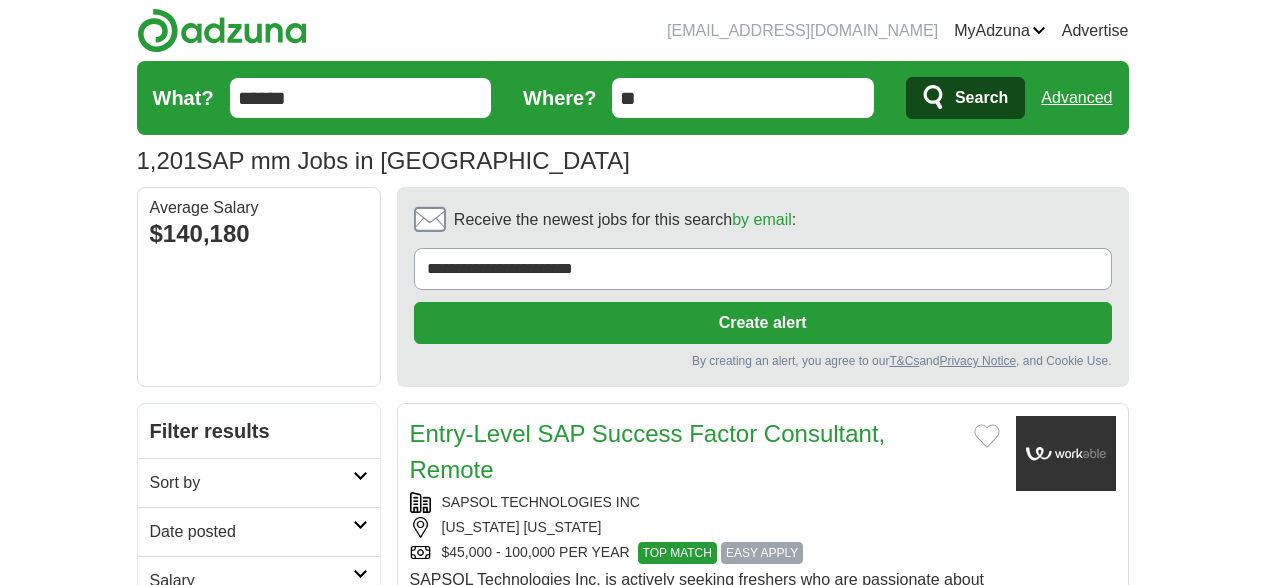 scroll, scrollTop: 0, scrollLeft: 0, axis: both 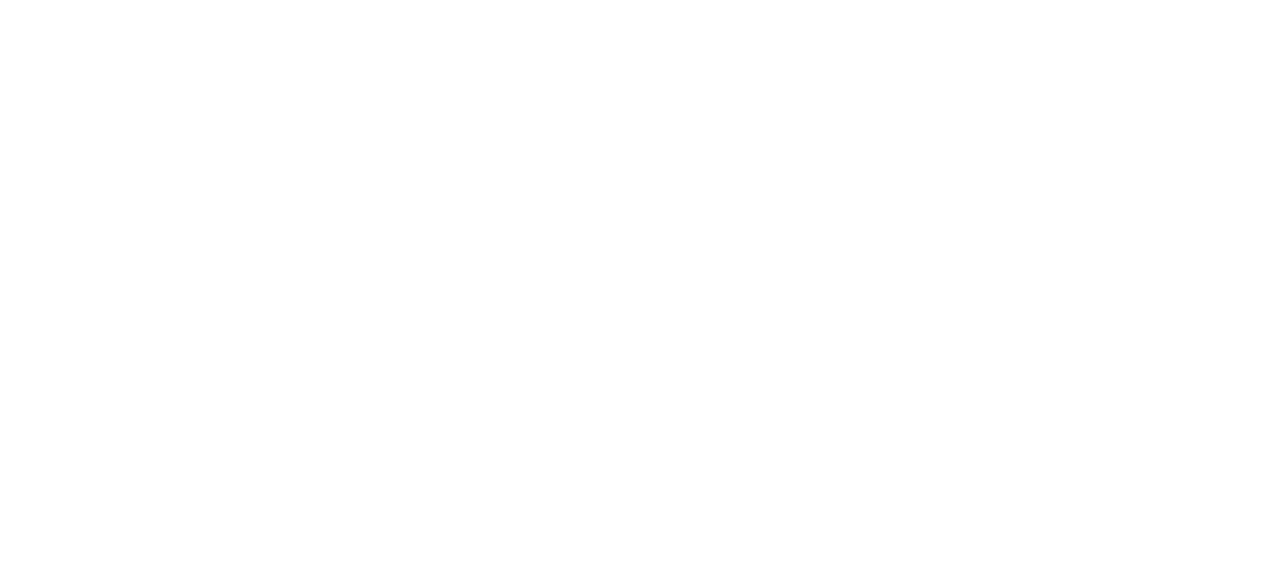 click on "10" at bounding box center [886, 1117] 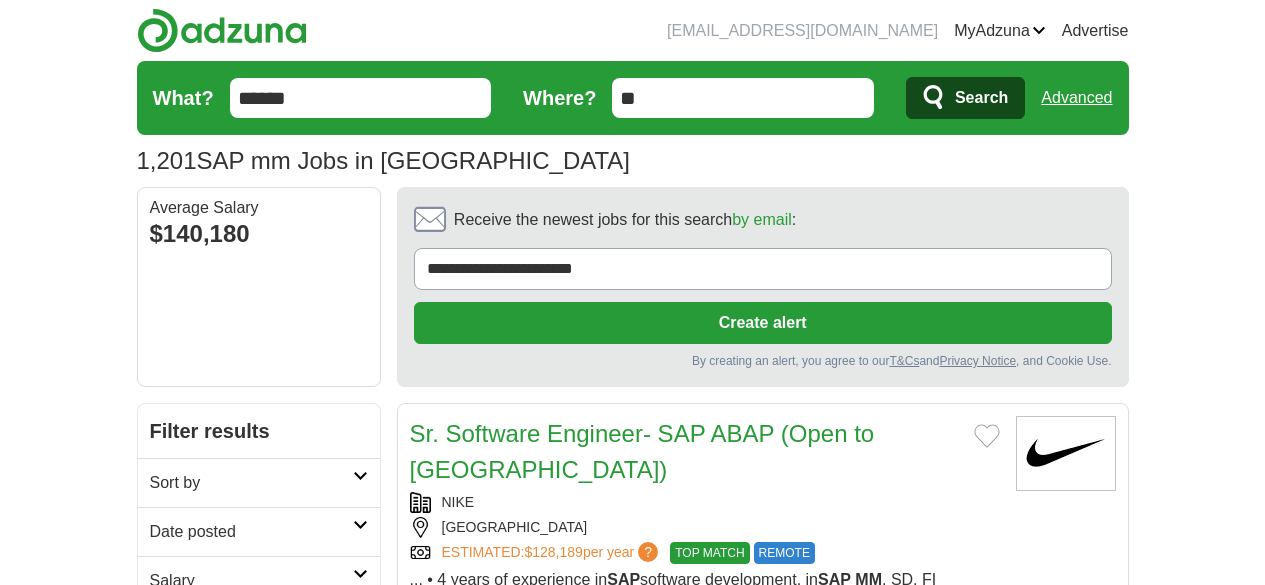 scroll, scrollTop: 200, scrollLeft: 0, axis: vertical 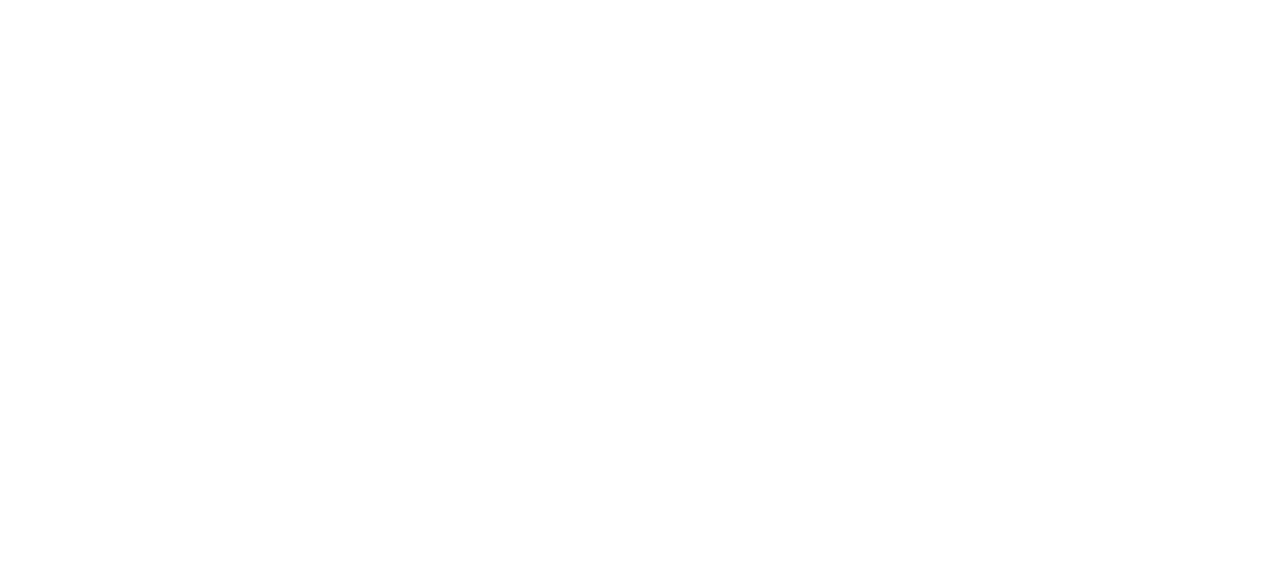 click on "11" at bounding box center [890, 949] 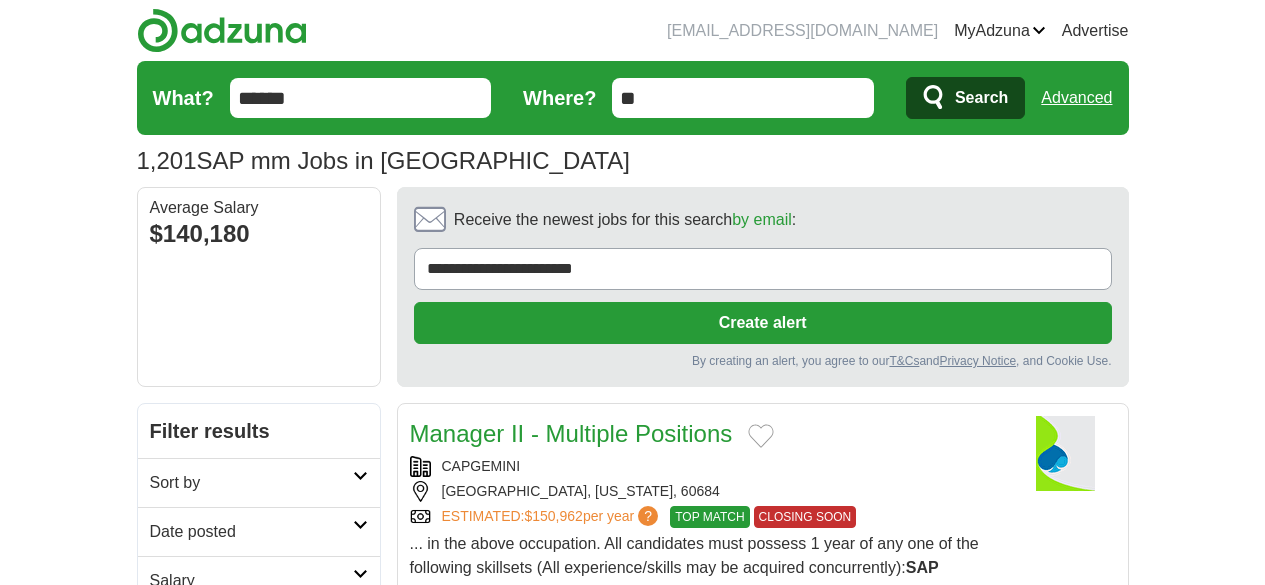 scroll, scrollTop: 1300, scrollLeft: 0, axis: vertical 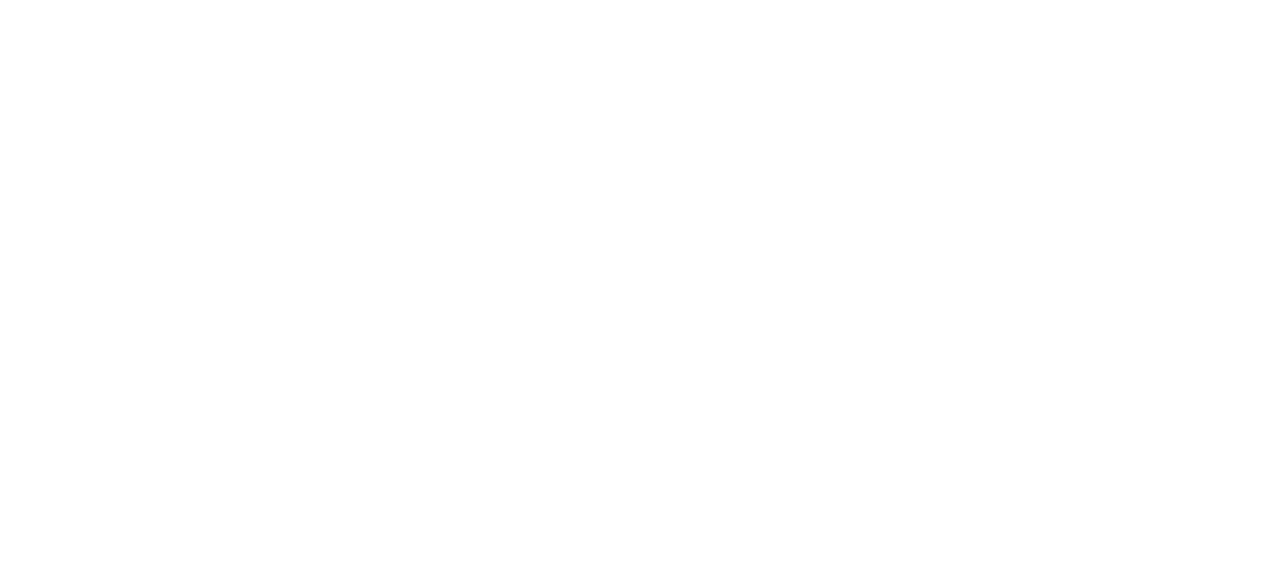 click on "12" at bounding box center (895, 873) 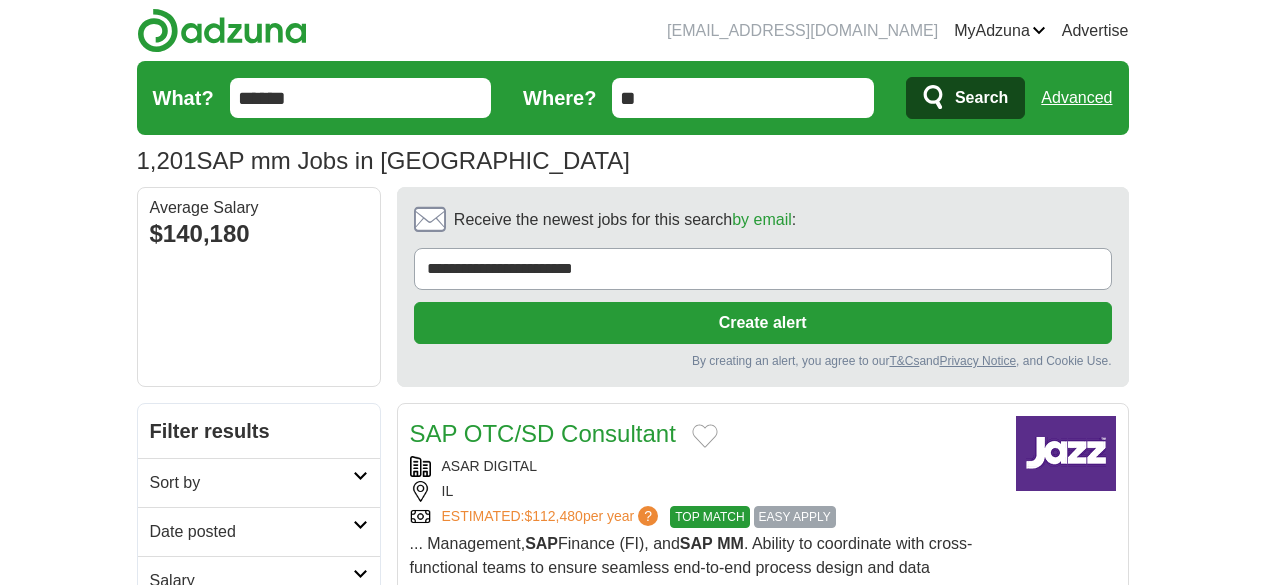 scroll, scrollTop: 200, scrollLeft: 0, axis: vertical 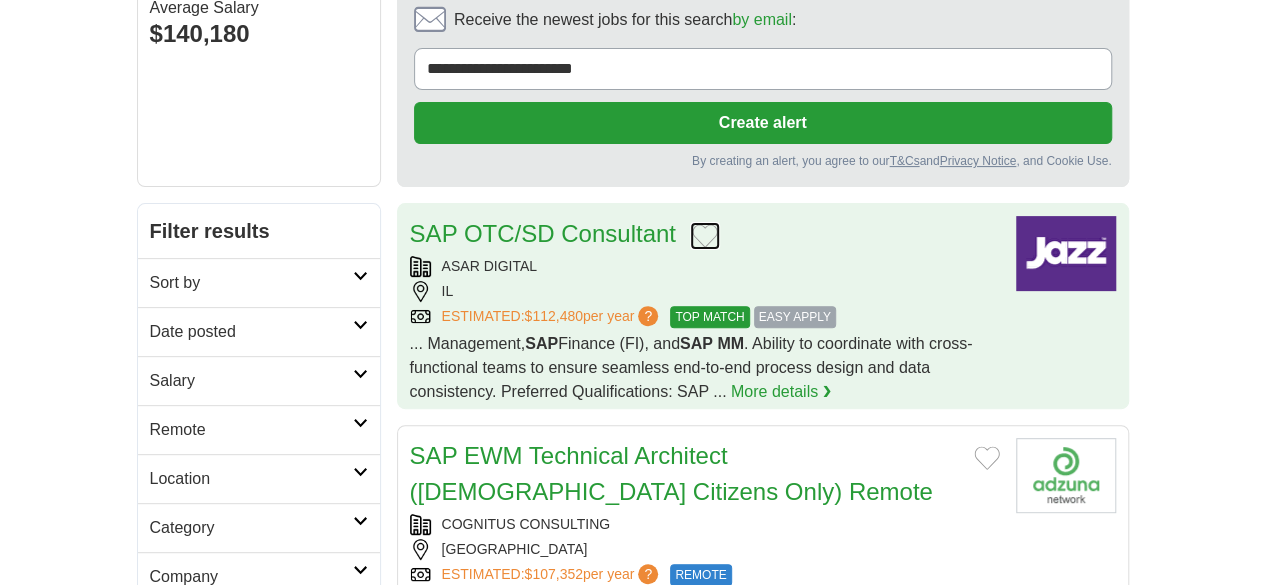 click at bounding box center (705, 236) 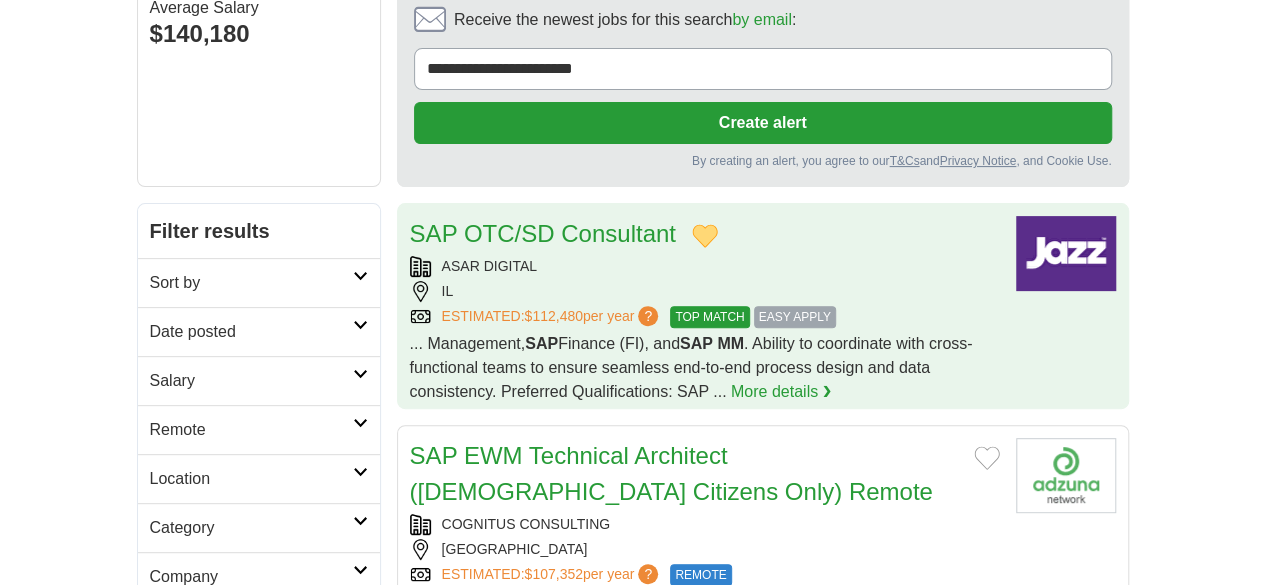 click on "ASAR DIGITAL" at bounding box center (705, 266) 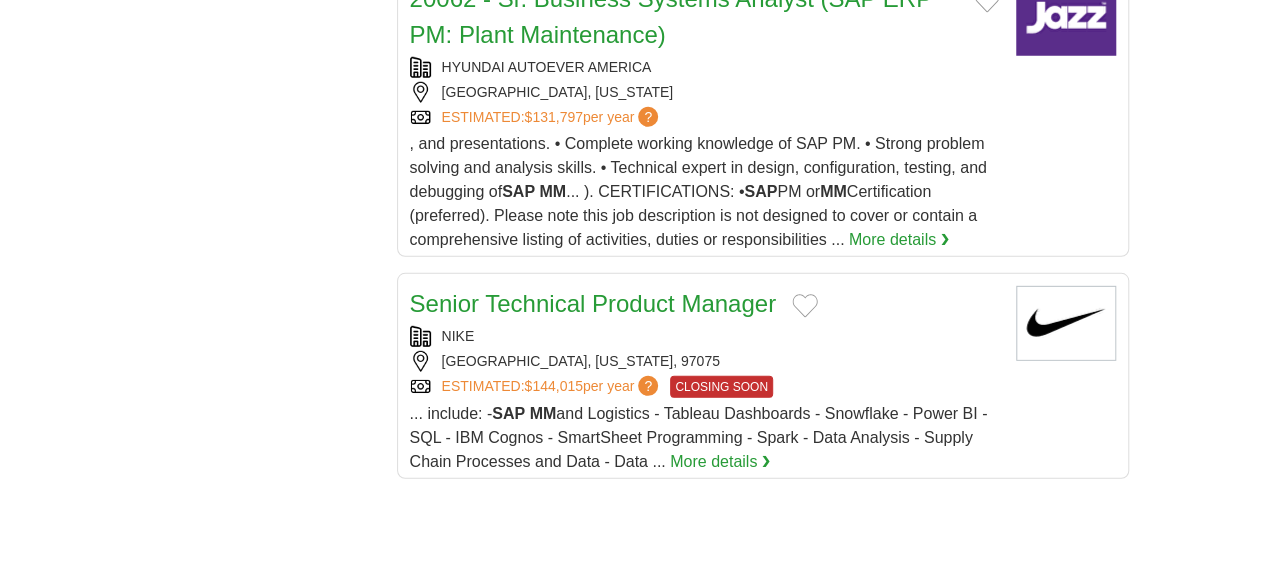 scroll, scrollTop: 3300, scrollLeft: 0, axis: vertical 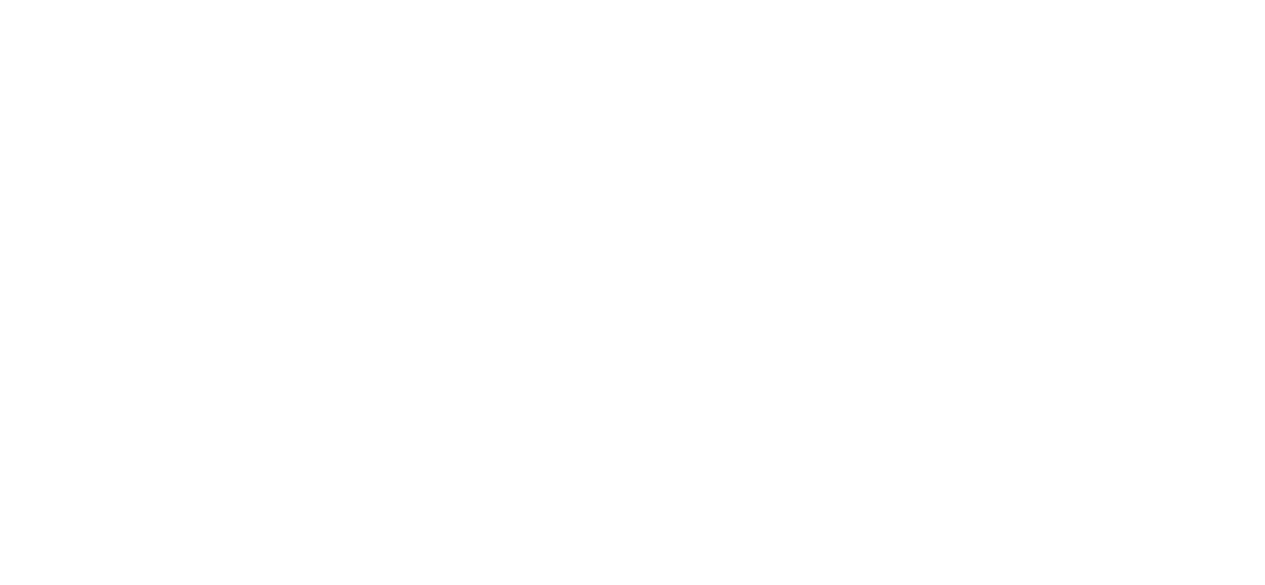 click on "13" at bounding box center (899, 1089) 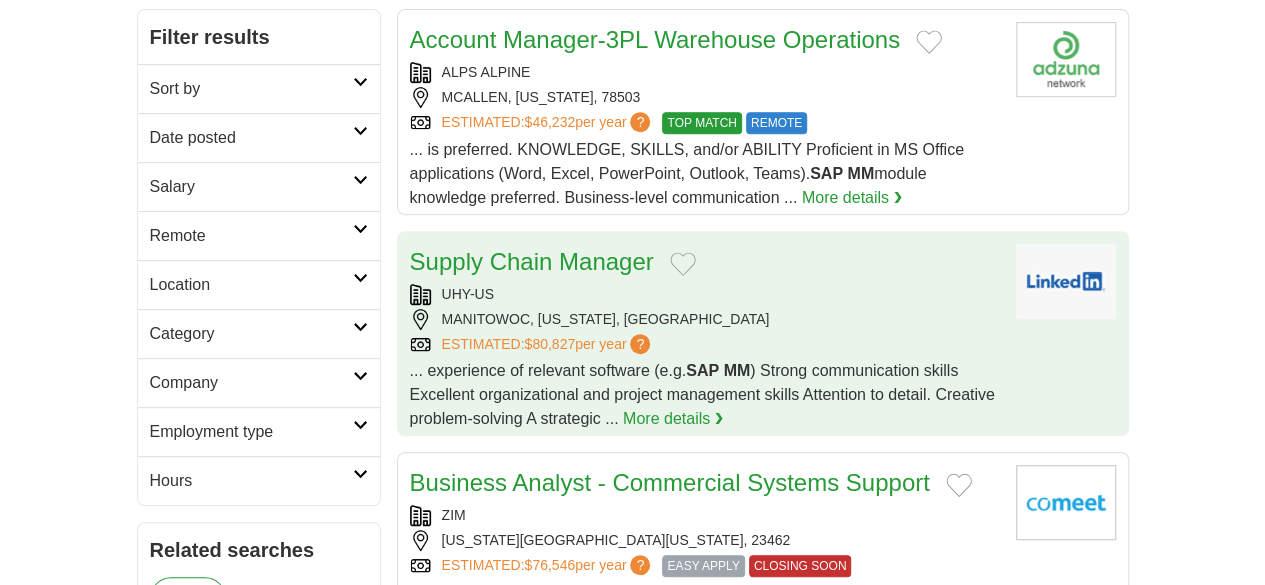 scroll, scrollTop: 0, scrollLeft: 0, axis: both 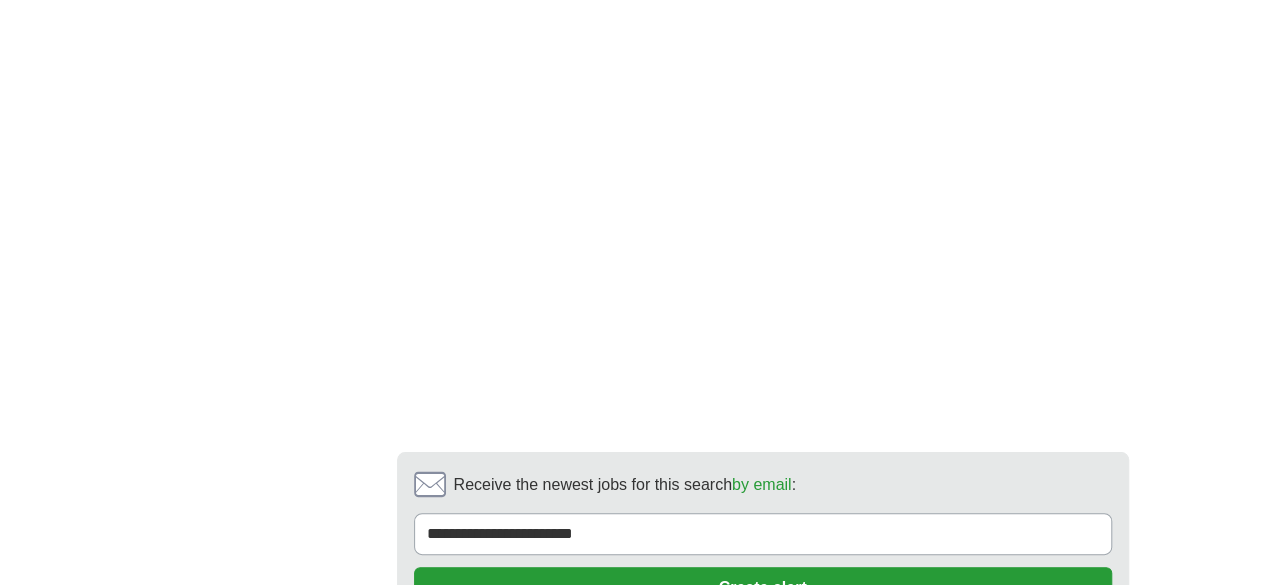 click on "14" at bounding box center (942, 718) 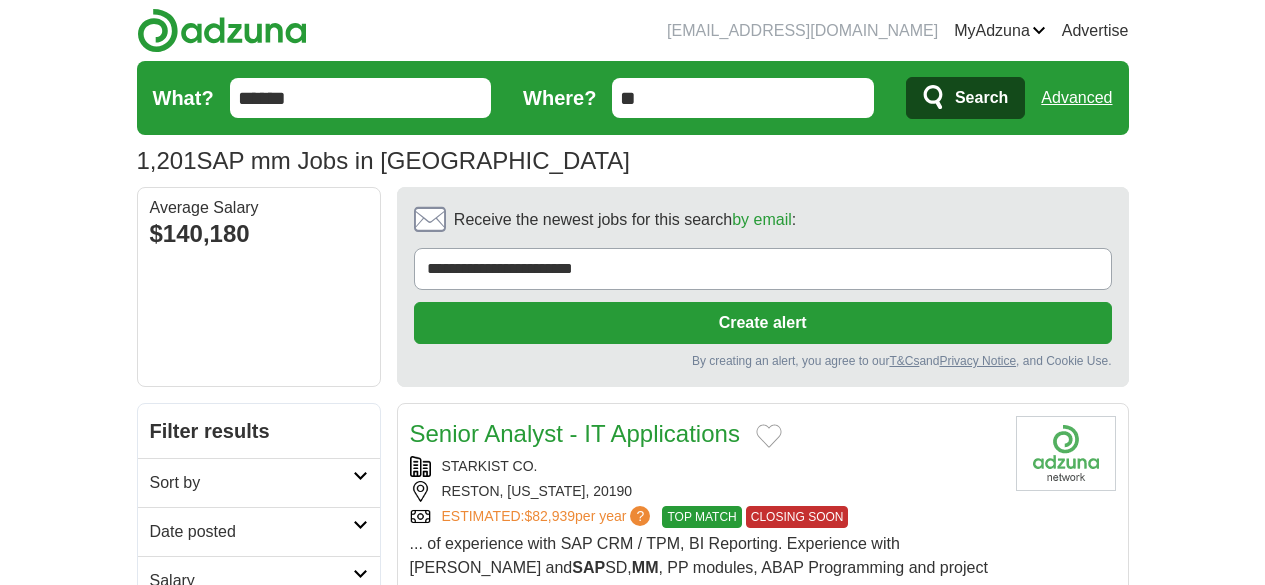 scroll, scrollTop: 0, scrollLeft: 0, axis: both 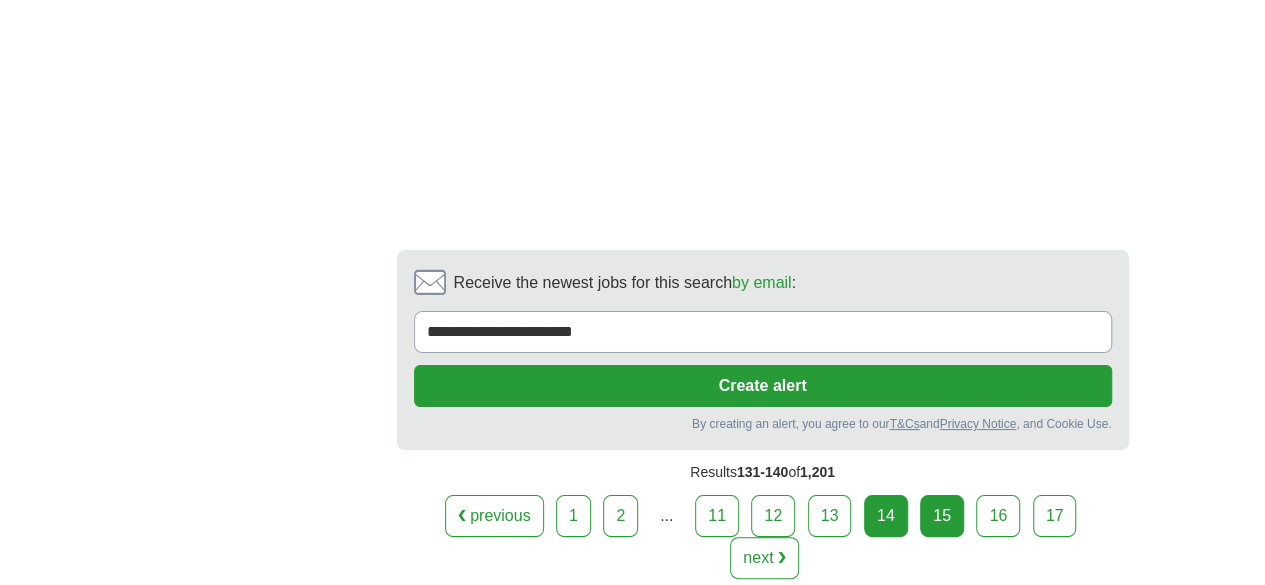 click on "15" at bounding box center [942, 516] 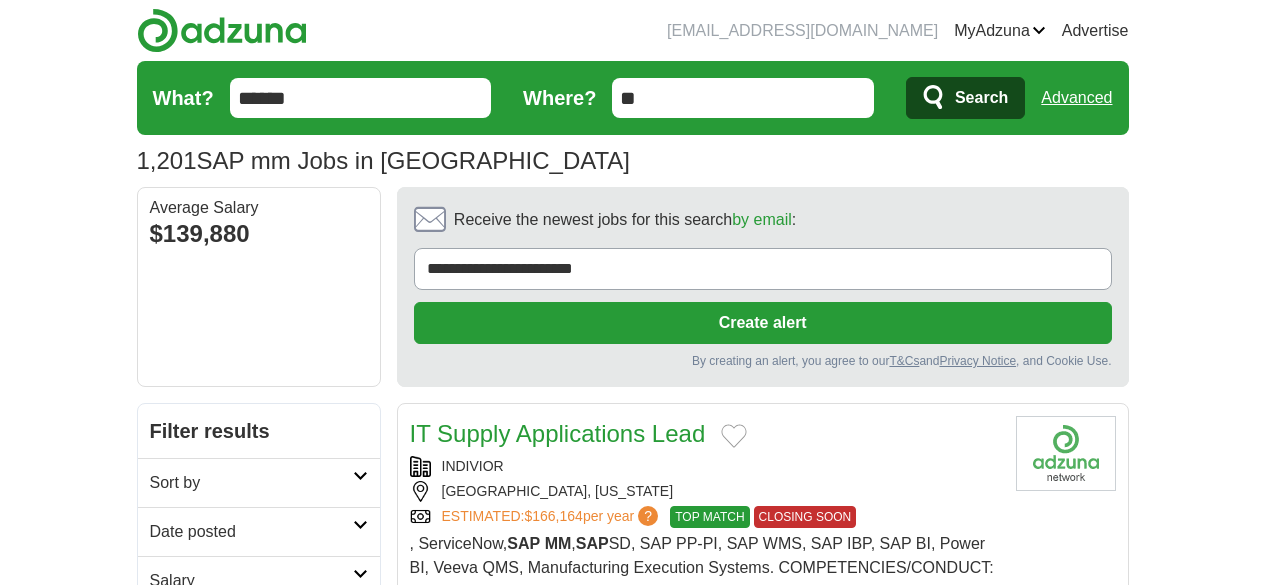 scroll, scrollTop: 0, scrollLeft: 0, axis: both 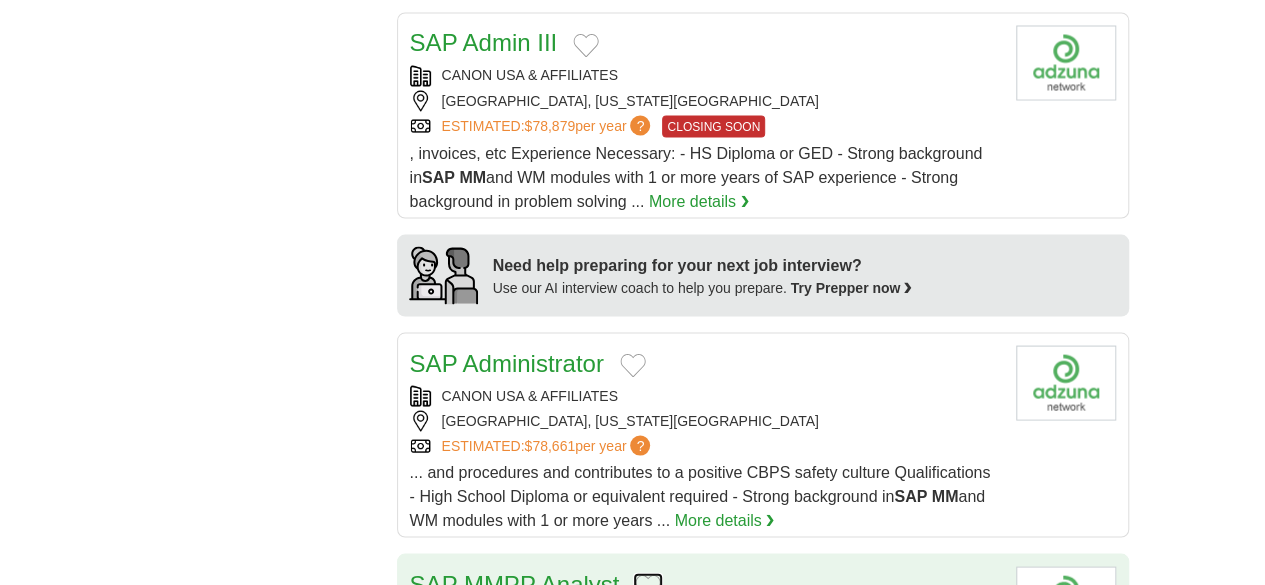 click at bounding box center [648, 586] 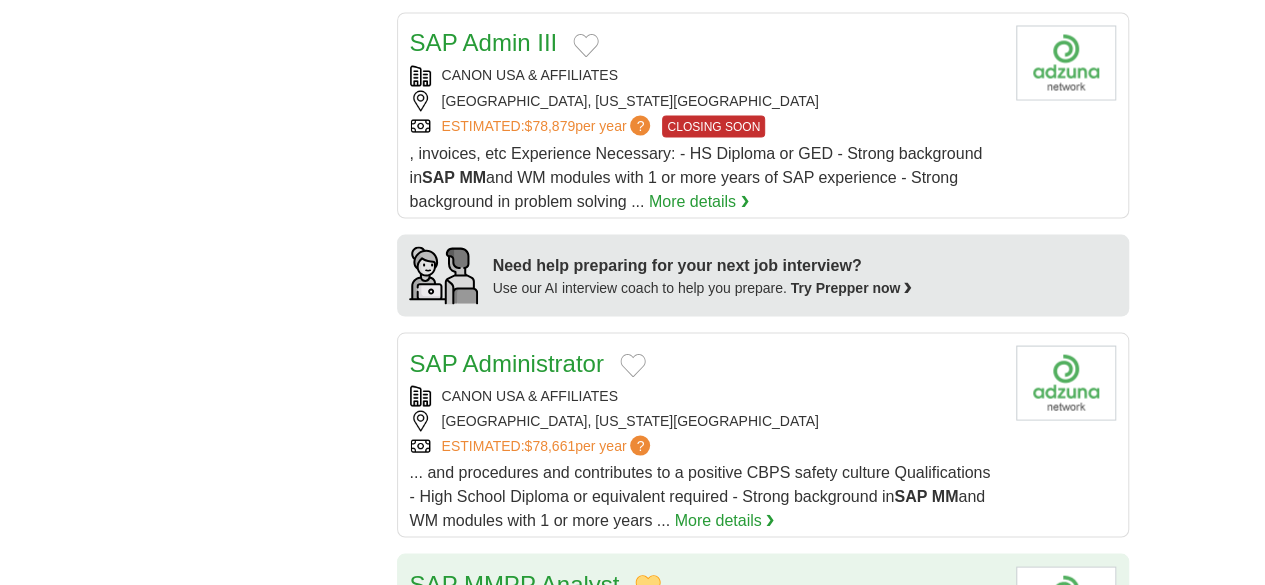 click on "TELEDYNE FLIR" at bounding box center (705, 616) 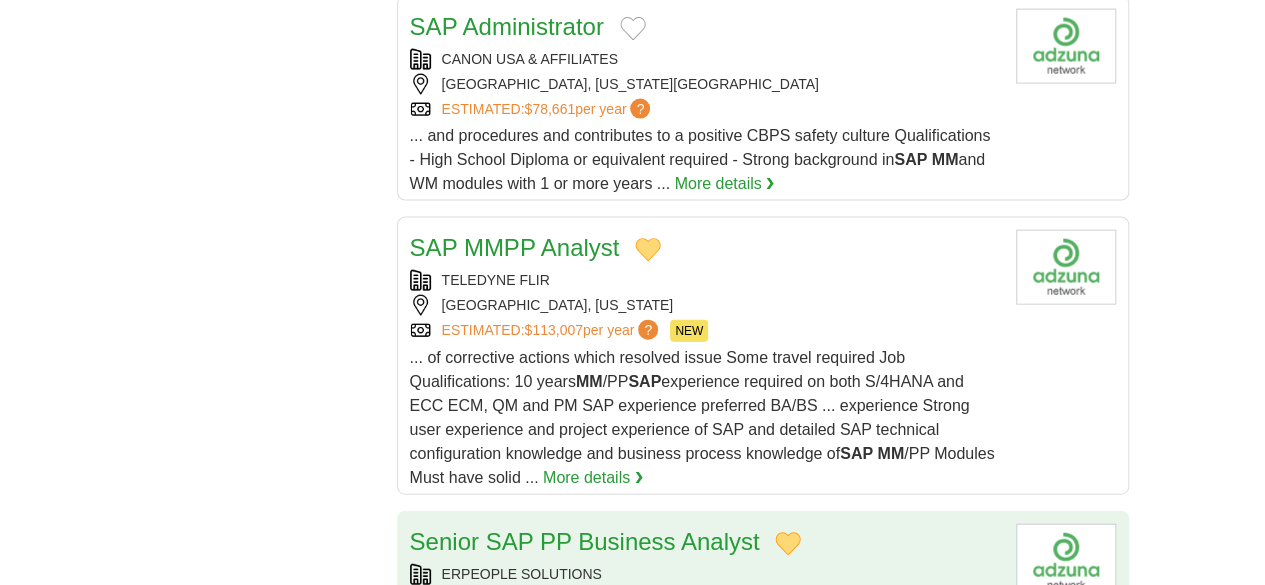 scroll, scrollTop: 2400, scrollLeft: 0, axis: vertical 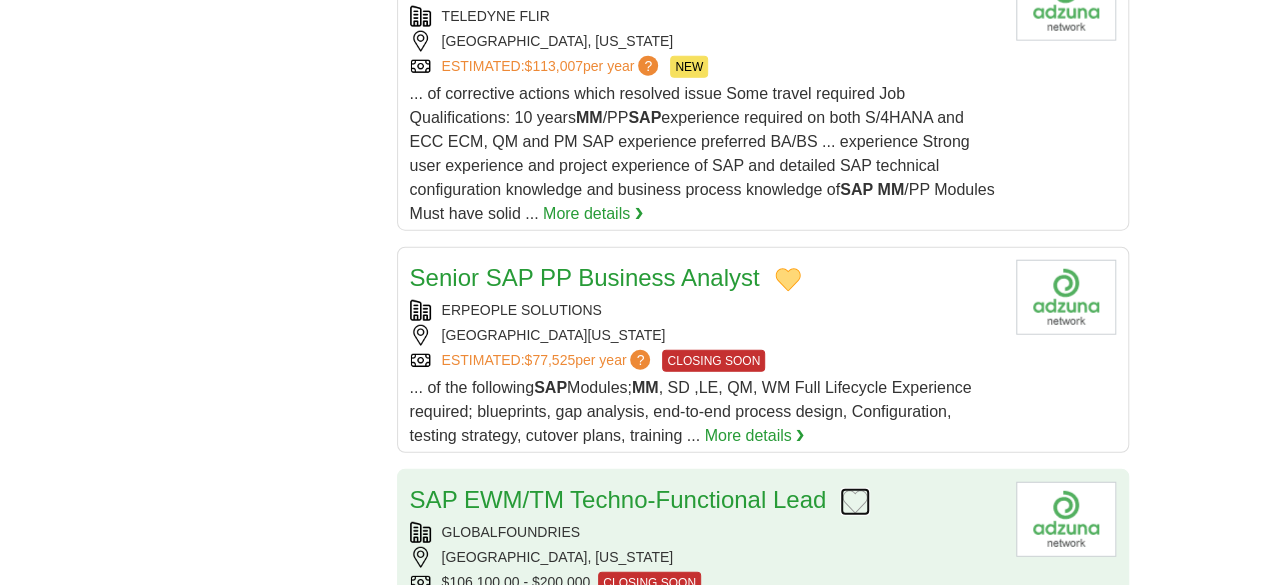 click at bounding box center (855, 502) 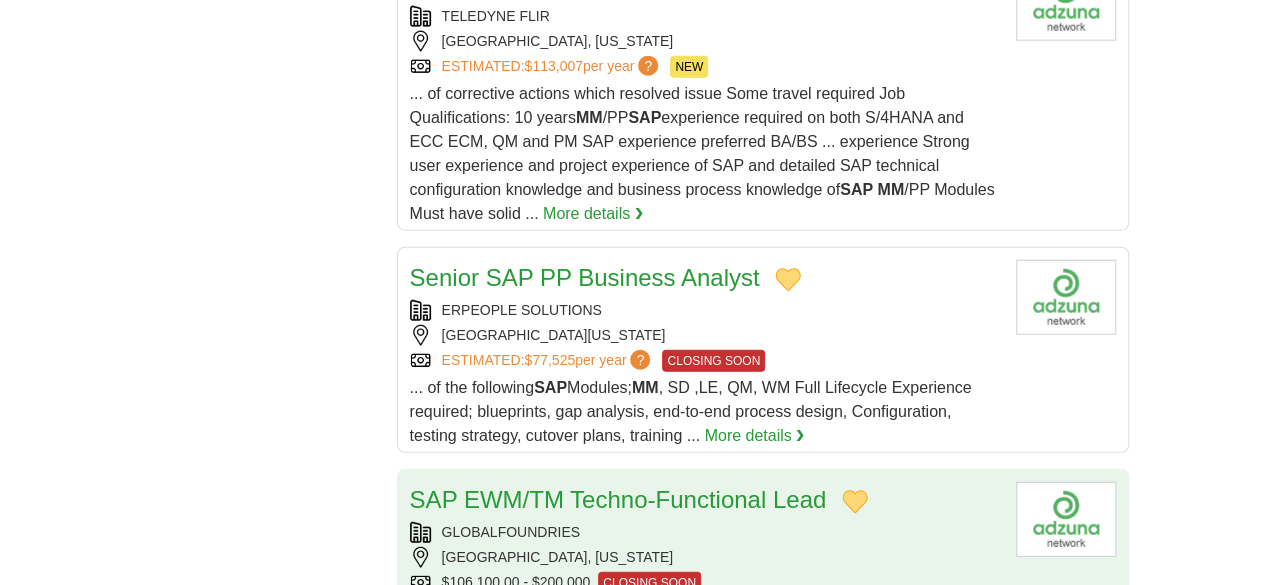 click on "GLOBALFOUNDRIES" at bounding box center (705, 532) 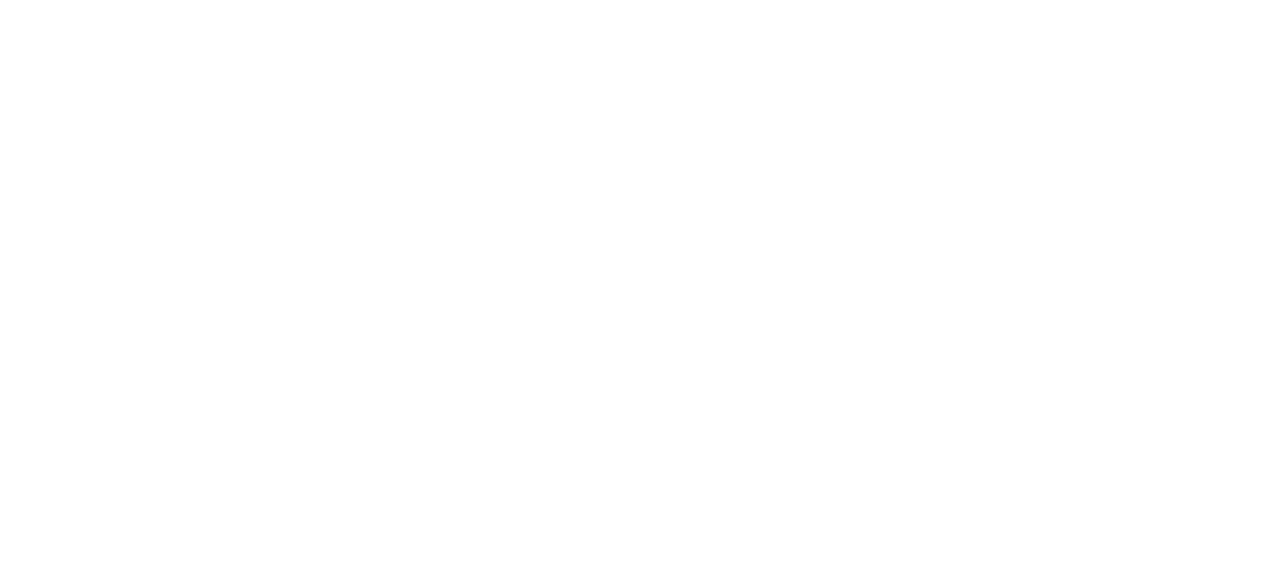 scroll, scrollTop: 3800, scrollLeft: 0, axis: vertical 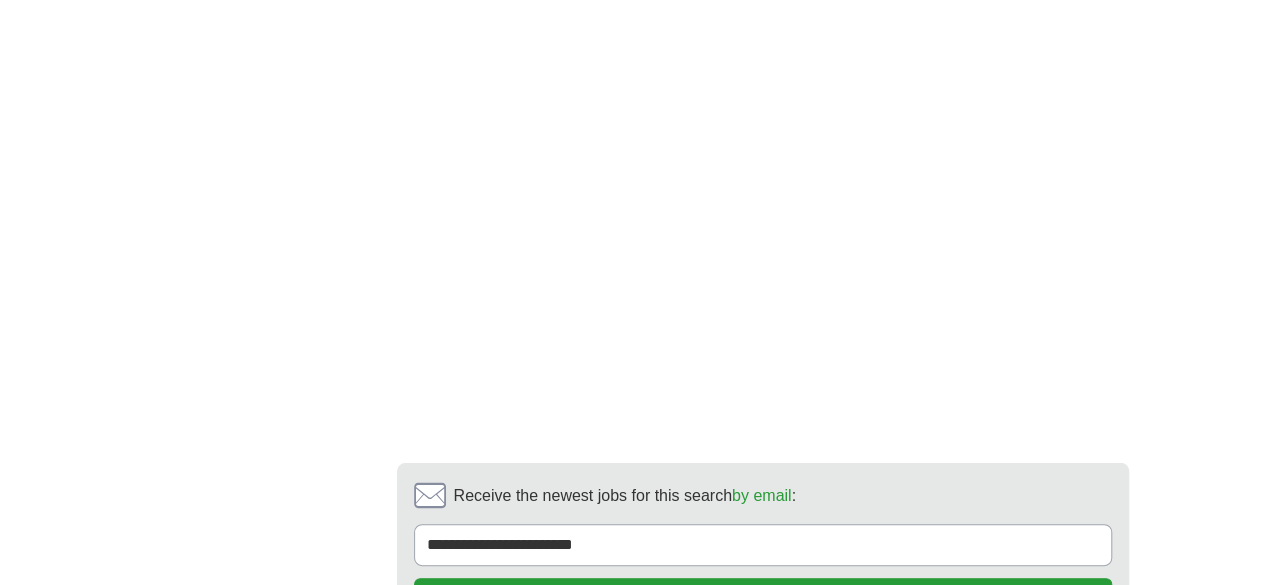 click on "16" at bounding box center [942, 729] 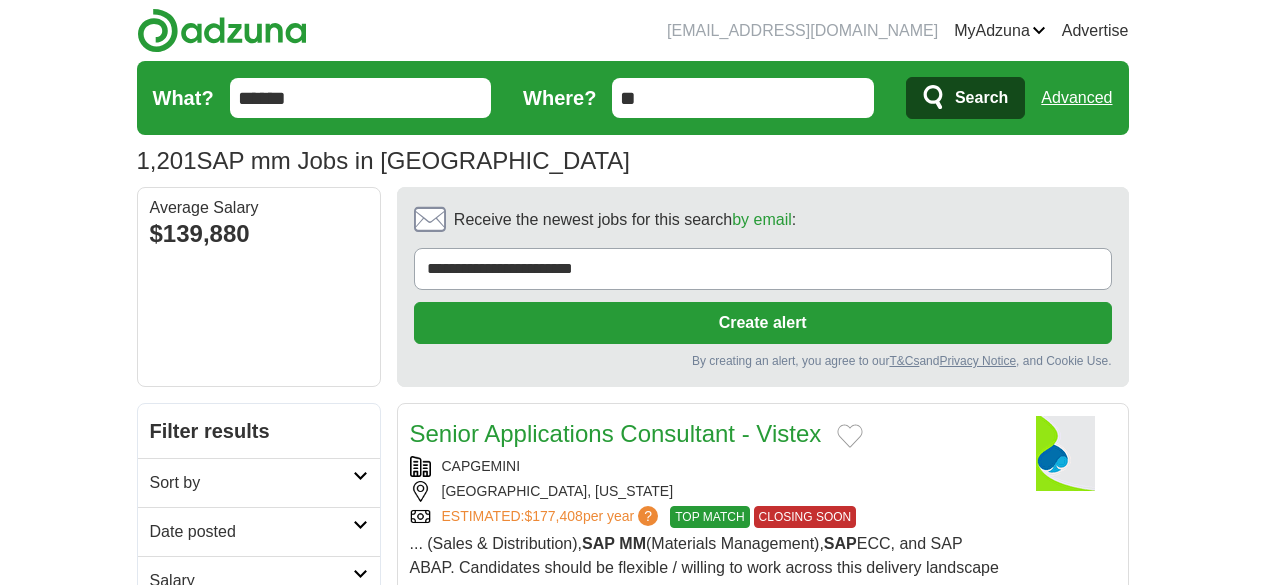 scroll, scrollTop: 0, scrollLeft: 0, axis: both 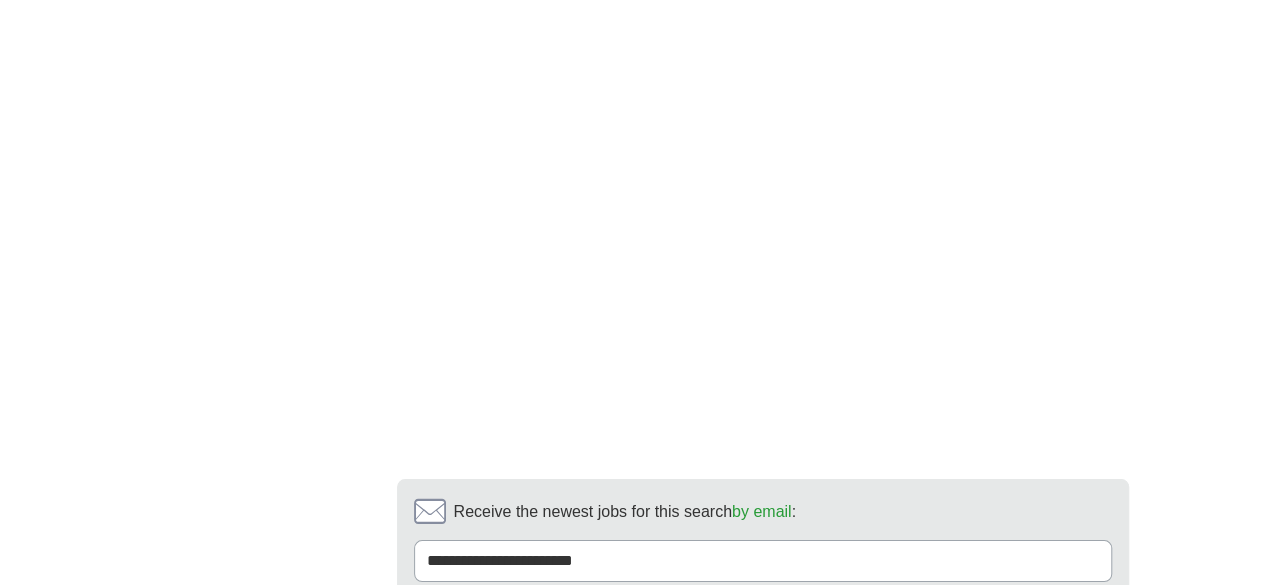 click on "17" at bounding box center (942, 745) 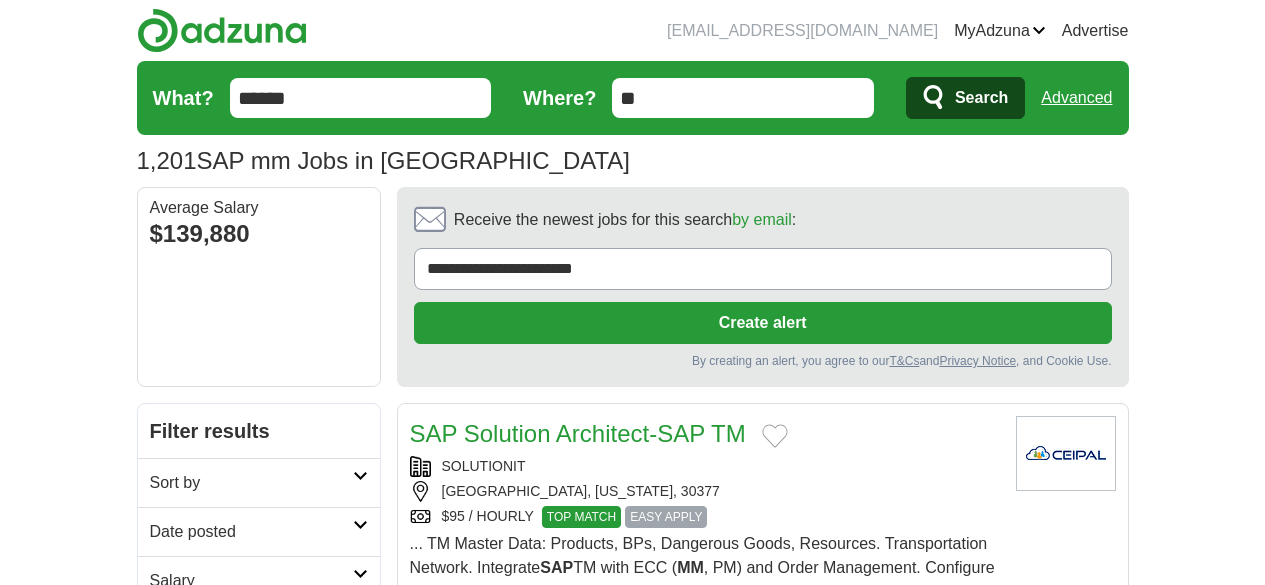 scroll, scrollTop: 0, scrollLeft: 0, axis: both 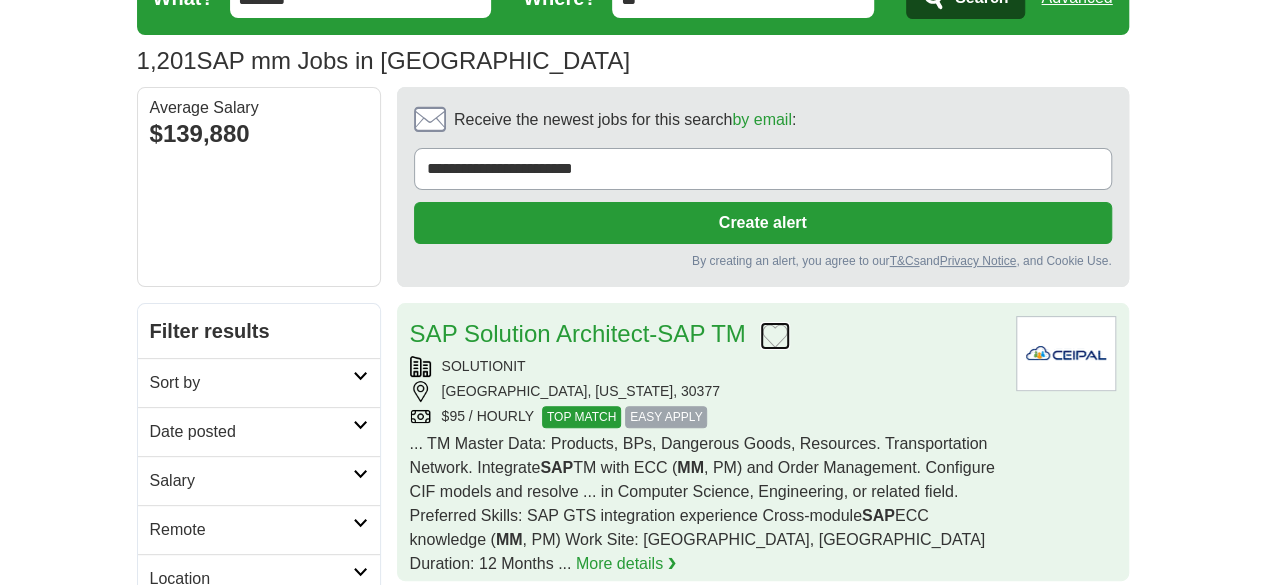 click at bounding box center [775, 336] 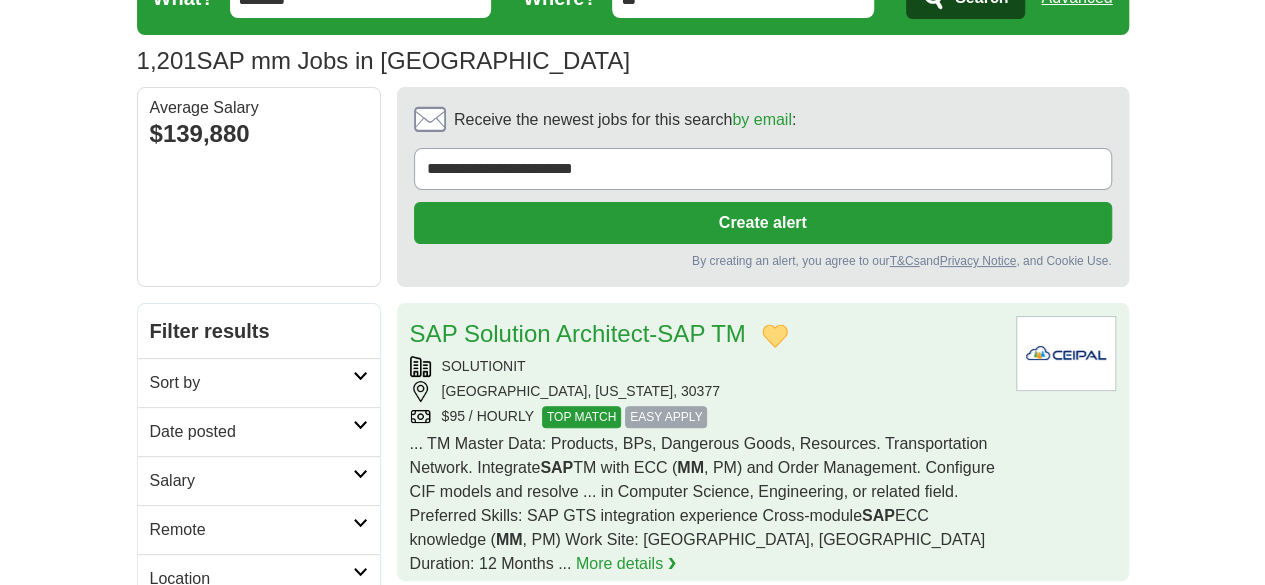 click on "ATLANTA, GEORGIA, 30377" at bounding box center (705, 391) 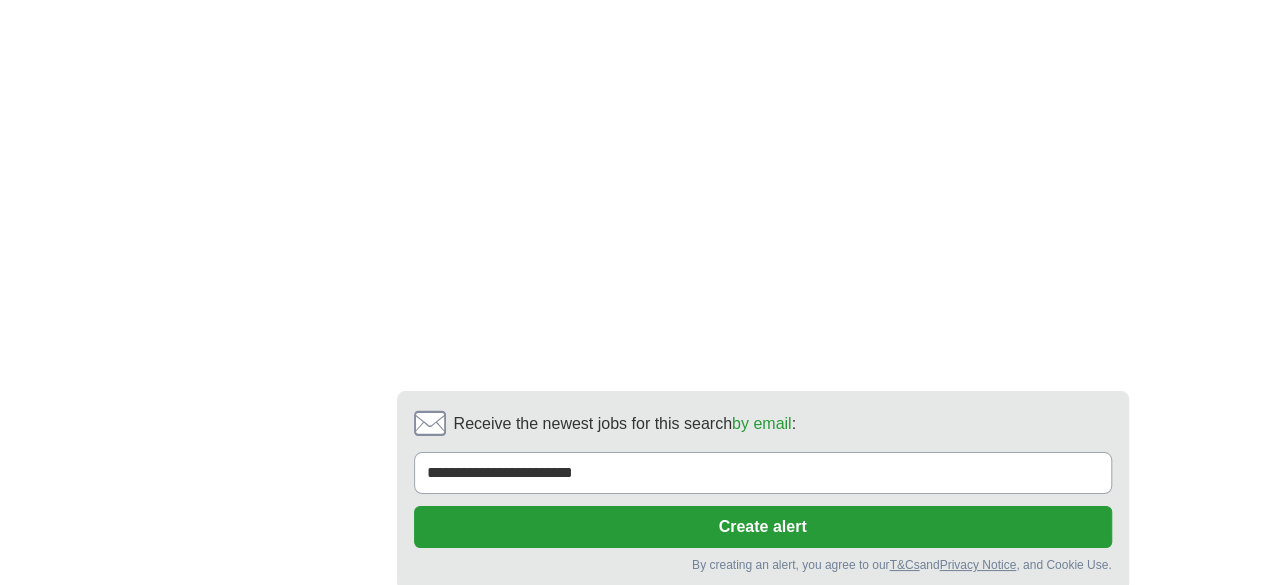 scroll, scrollTop: 3704, scrollLeft: 0, axis: vertical 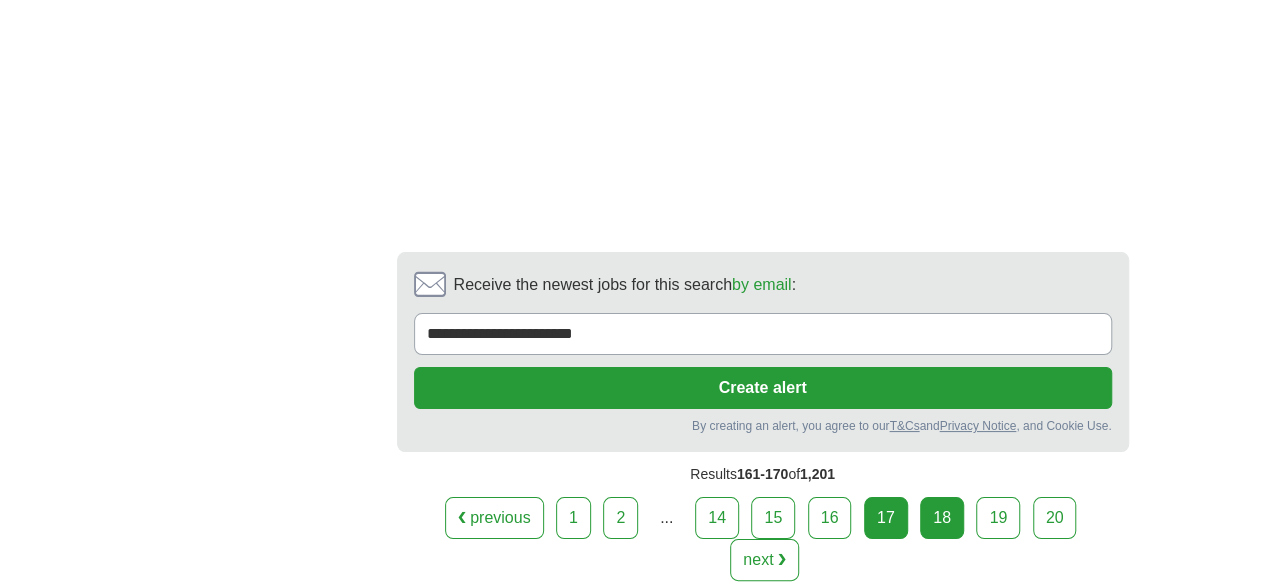 click on "18" at bounding box center [942, 518] 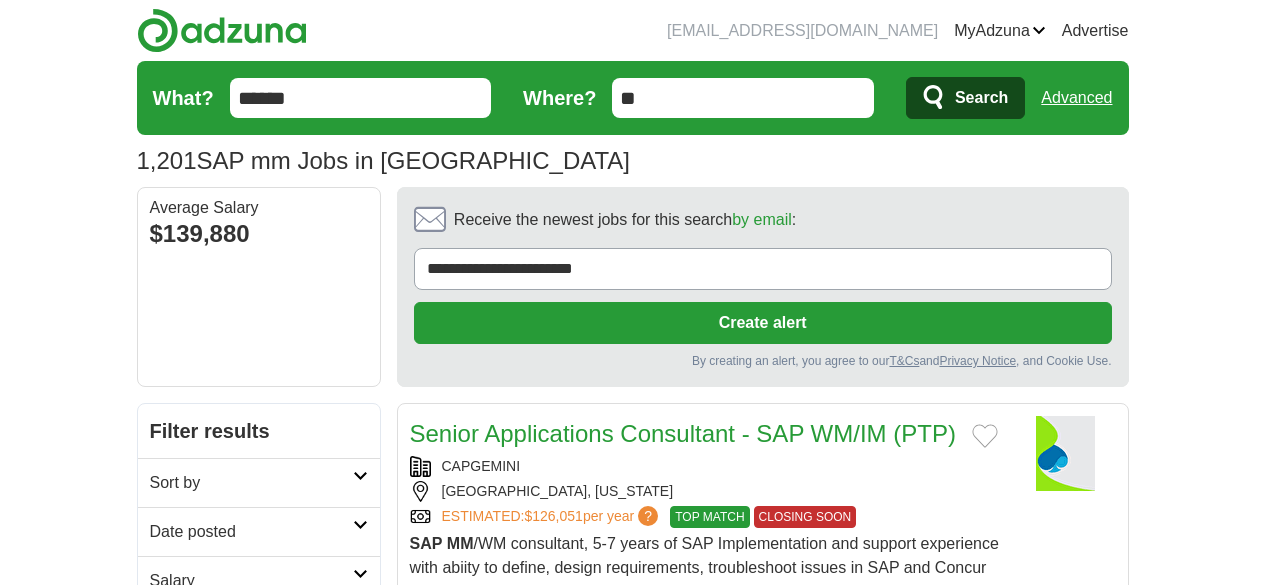 scroll, scrollTop: 0, scrollLeft: 0, axis: both 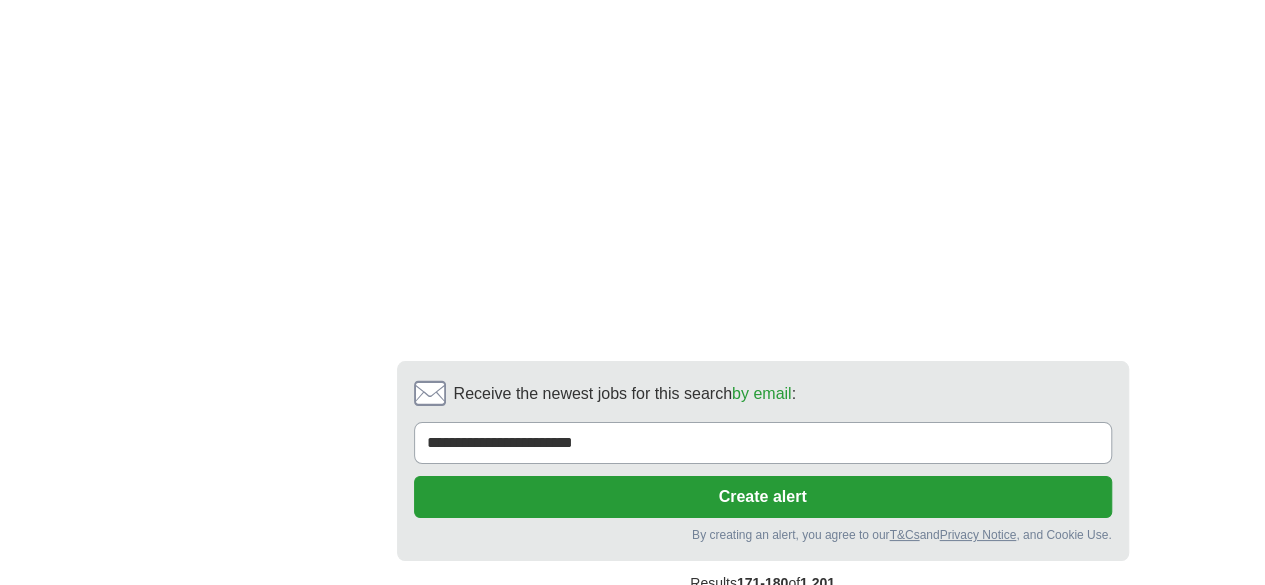 click on "19" at bounding box center (932, 627) 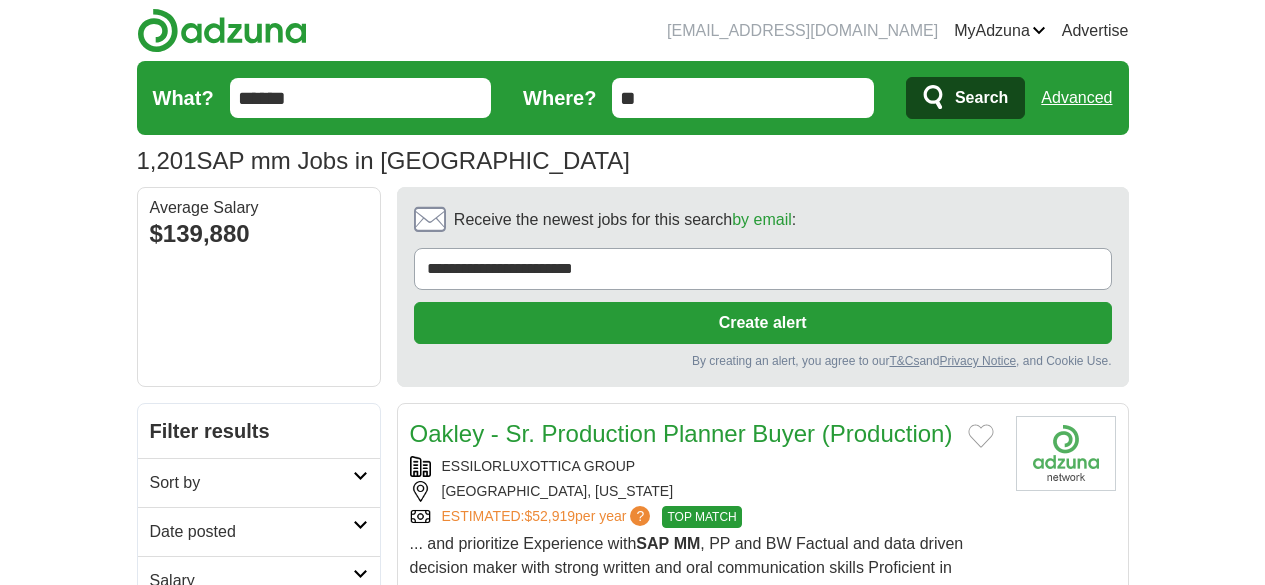 scroll, scrollTop: 0, scrollLeft: 0, axis: both 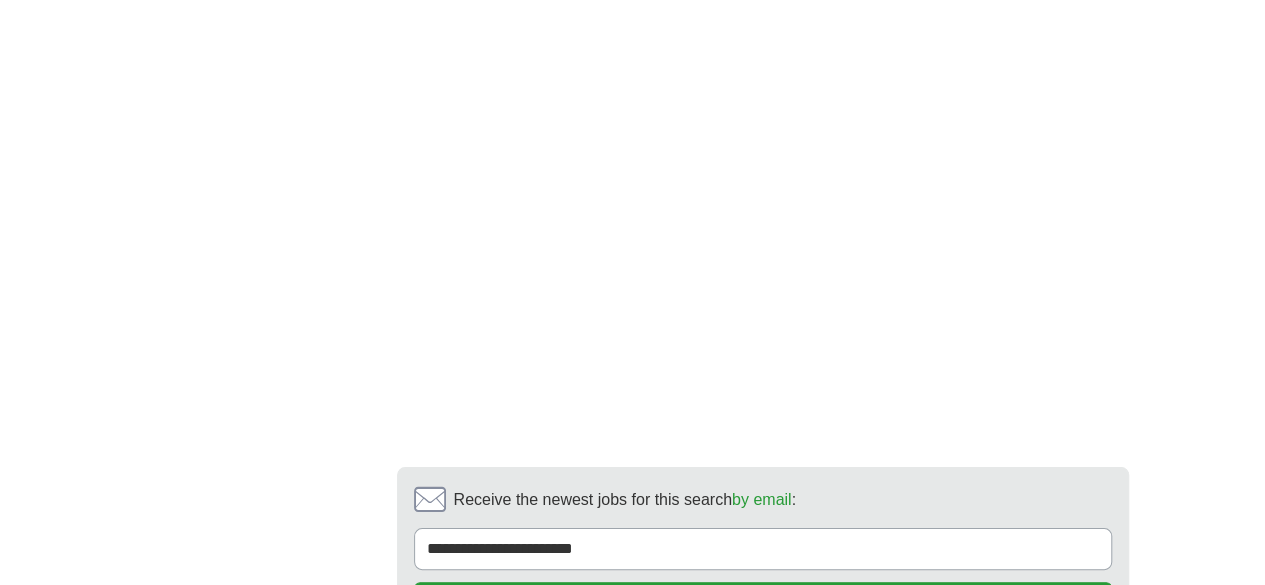 click on "20" at bounding box center (960, 733) 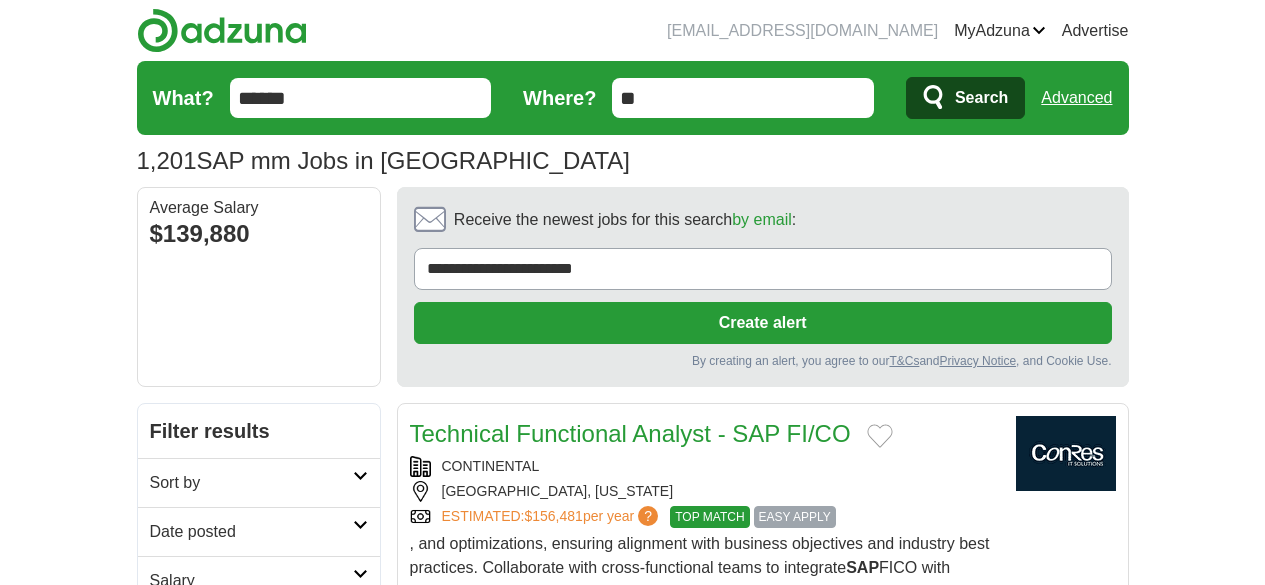 scroll, scrollTop: 0, scrollLeft: 0, axis: both 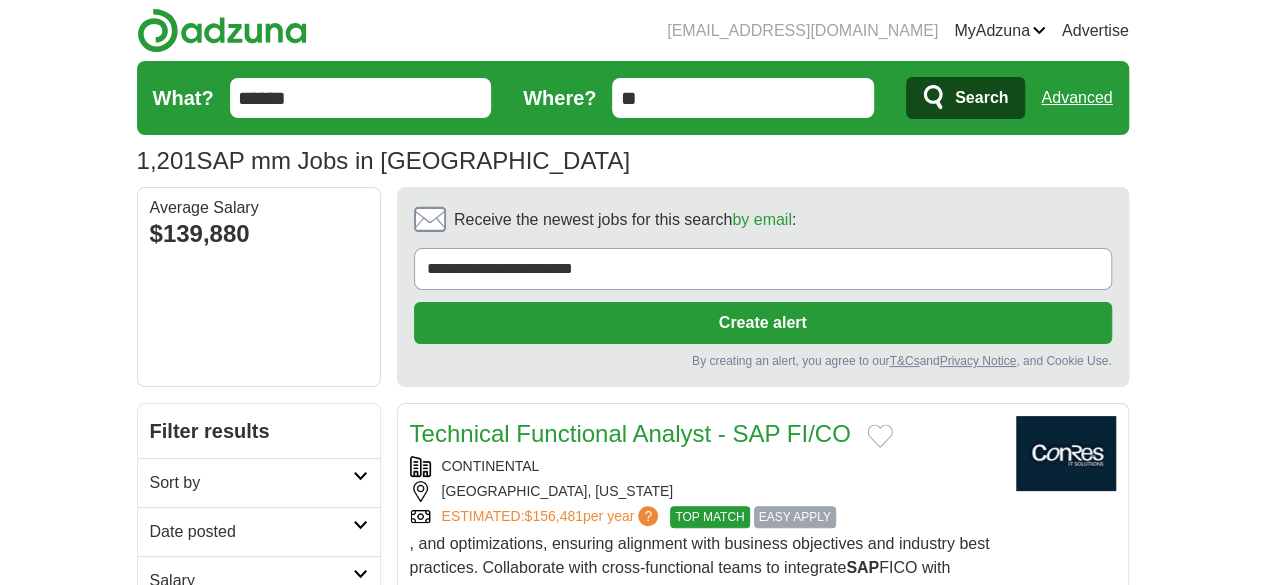 click on "******" at bounding box center (361, 98) 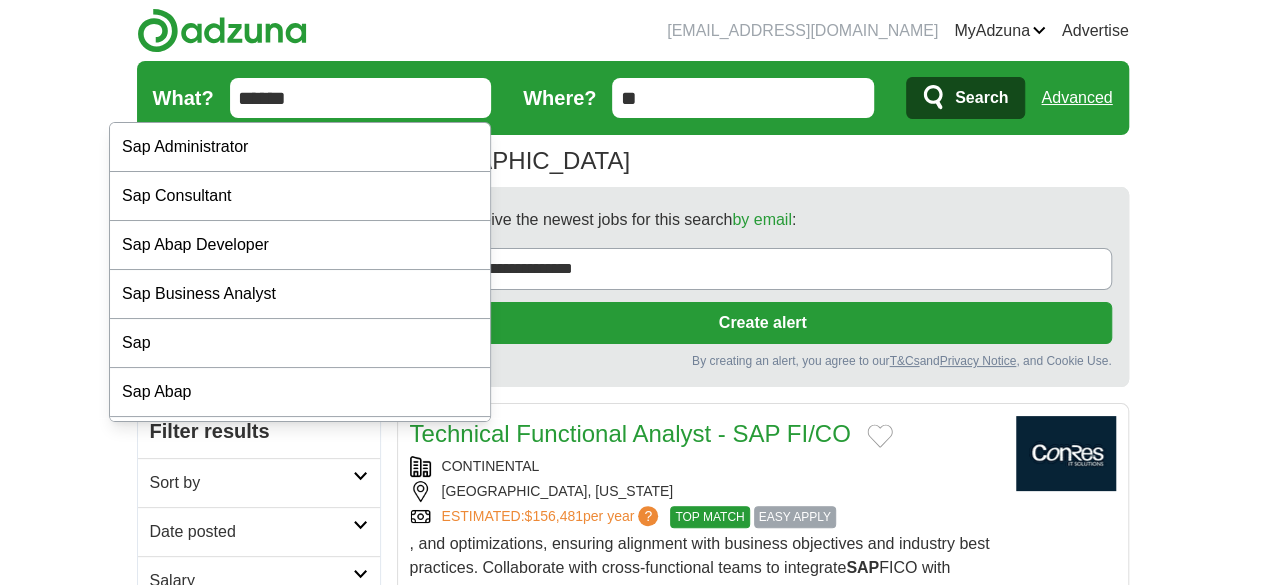 click on "[EMAIL_ADDRESS][DOMAIN_NAME]
[GEOGRAPHIC_DATA]
Alerts
Favorites
Resumes
ApplyIQ
Preferences
Posted jobs
Logout
Advertise
1,201
SAP mm Jobs in [GEOGRAPHIC_DATA]
[GEOGRAPHIC_DATA]
[GEOGRAPHIC_DATA]
Select a salary range
Salary from
from $10,000
from $20,000
from $40,000 from $60,000" at bounding box center [633, 93] 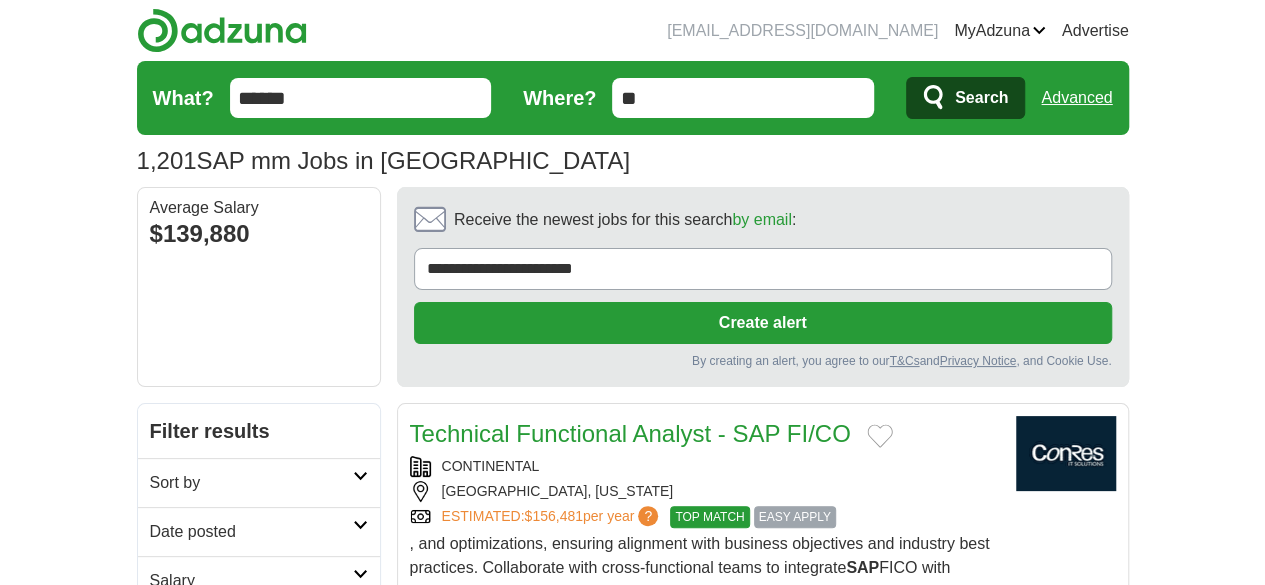 click on "******" at bounding box center [361, 98] 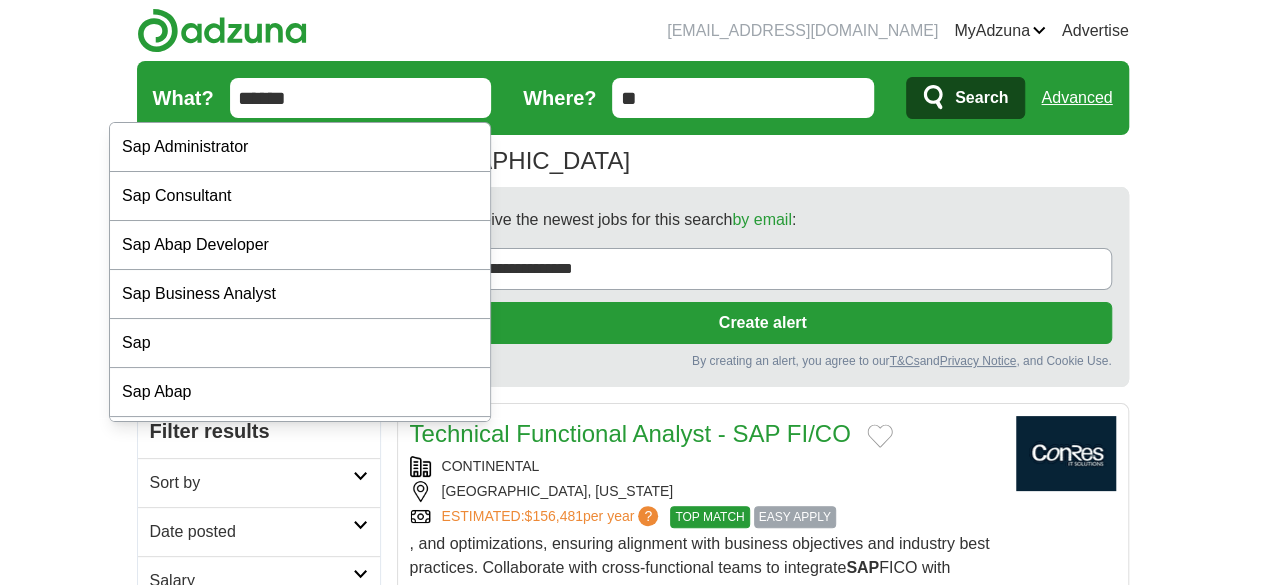 drag, startPoint x: 276, startPoint y: 106, endPoint x: 162, endPoint y: 92, distance: 114.85643 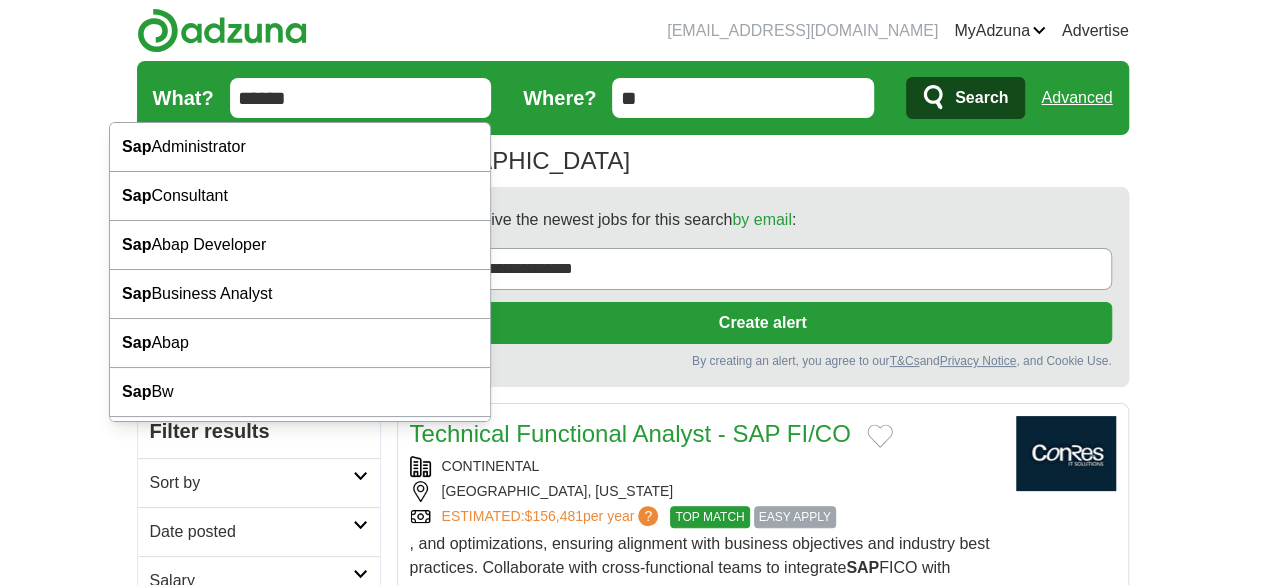 type on "******" 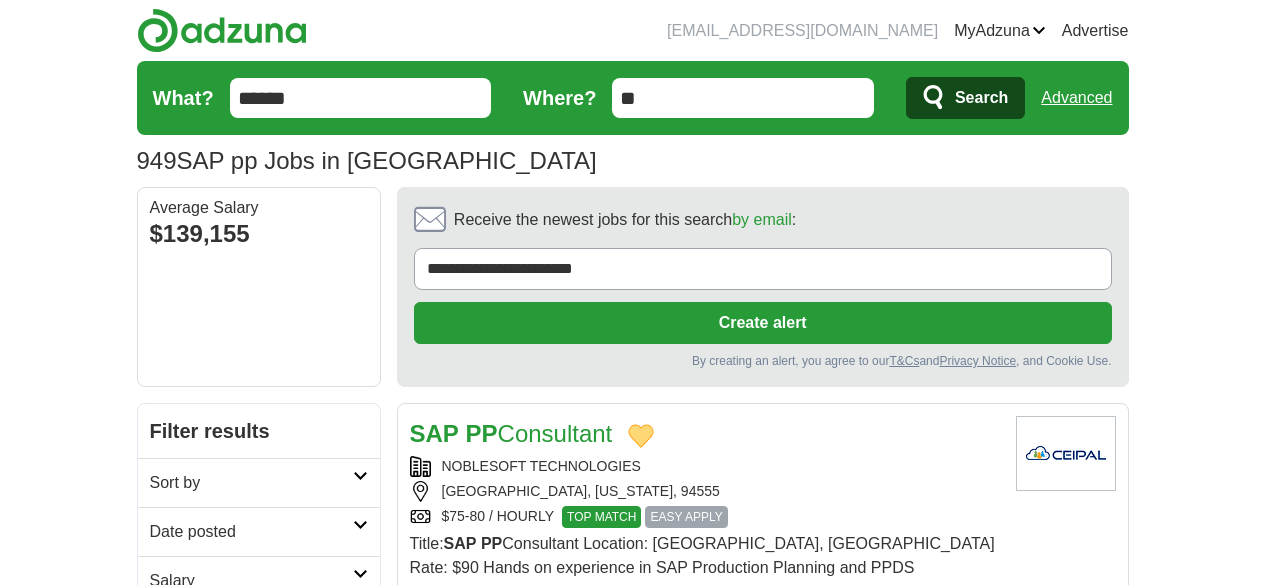scroll, scrollTop: 300, scrollLeft: 0, axis: vertical 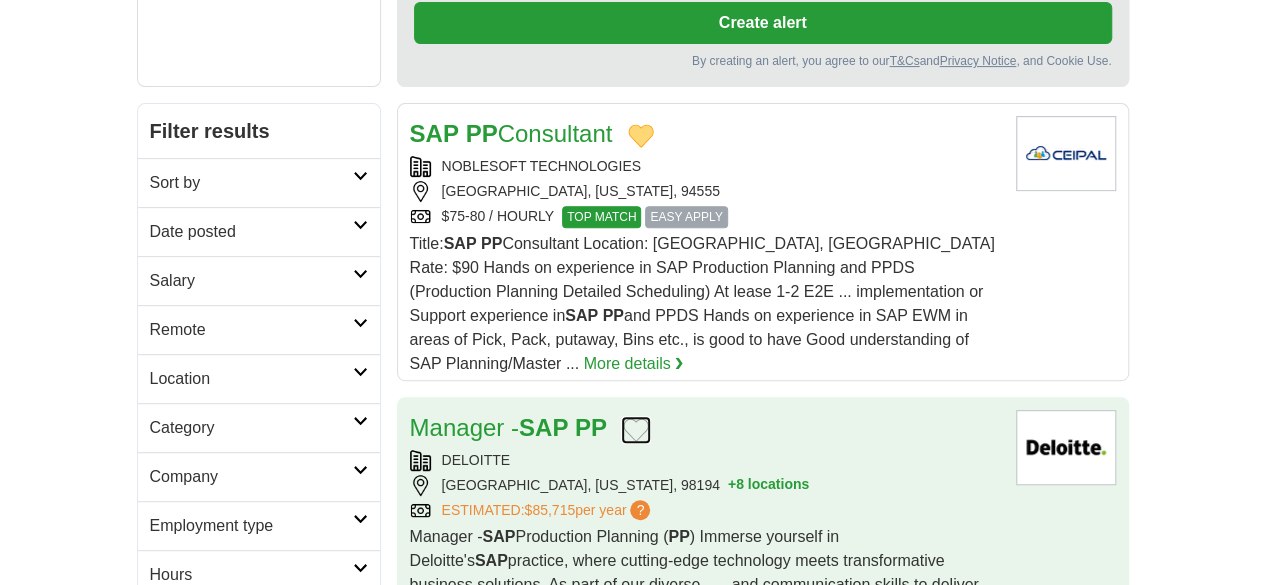click at bounding box center (636, 430) 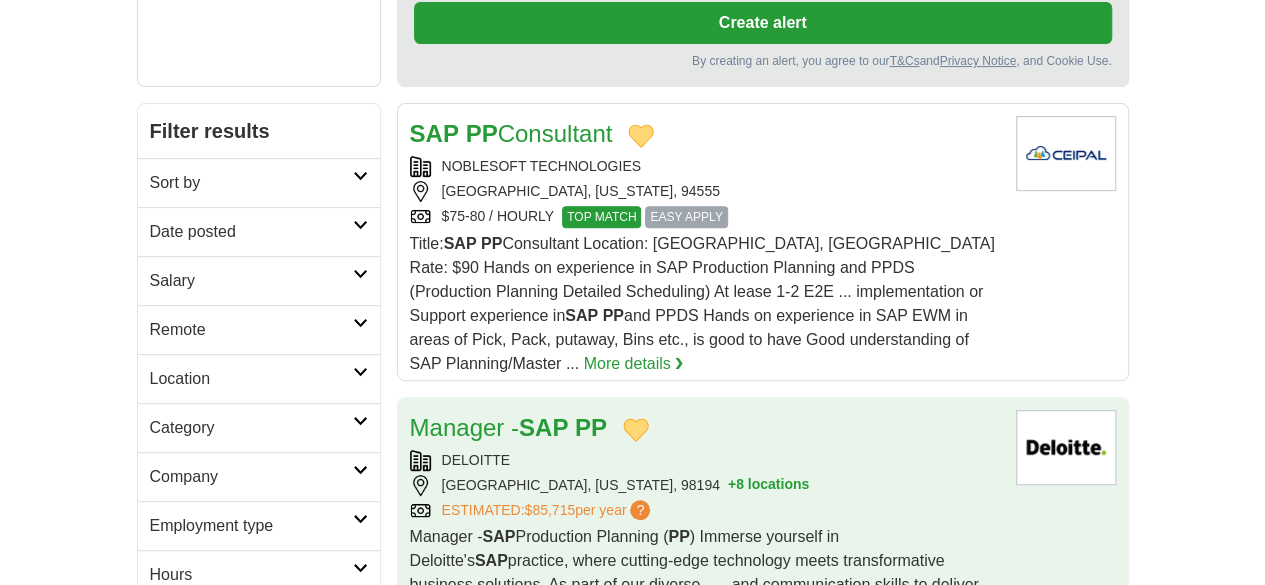 click on "DELOITTE" at bounding box center [705, 460] 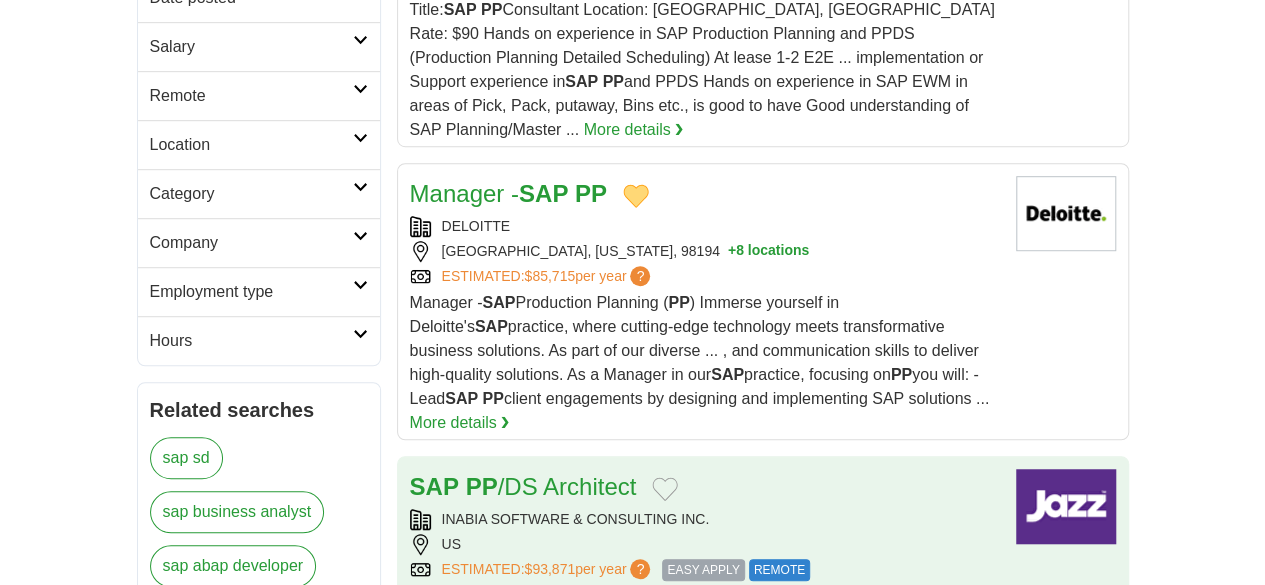 scroll, scrollTop: 600, scrollLeft: 0, axis: vertical 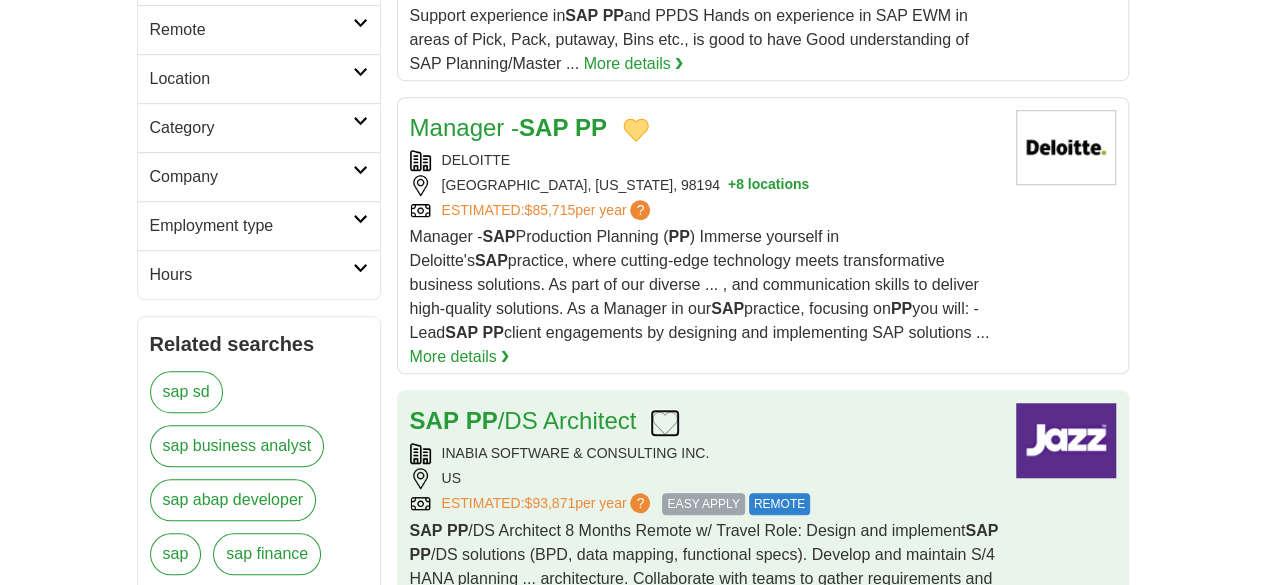 click at bounding box center (665, 423) 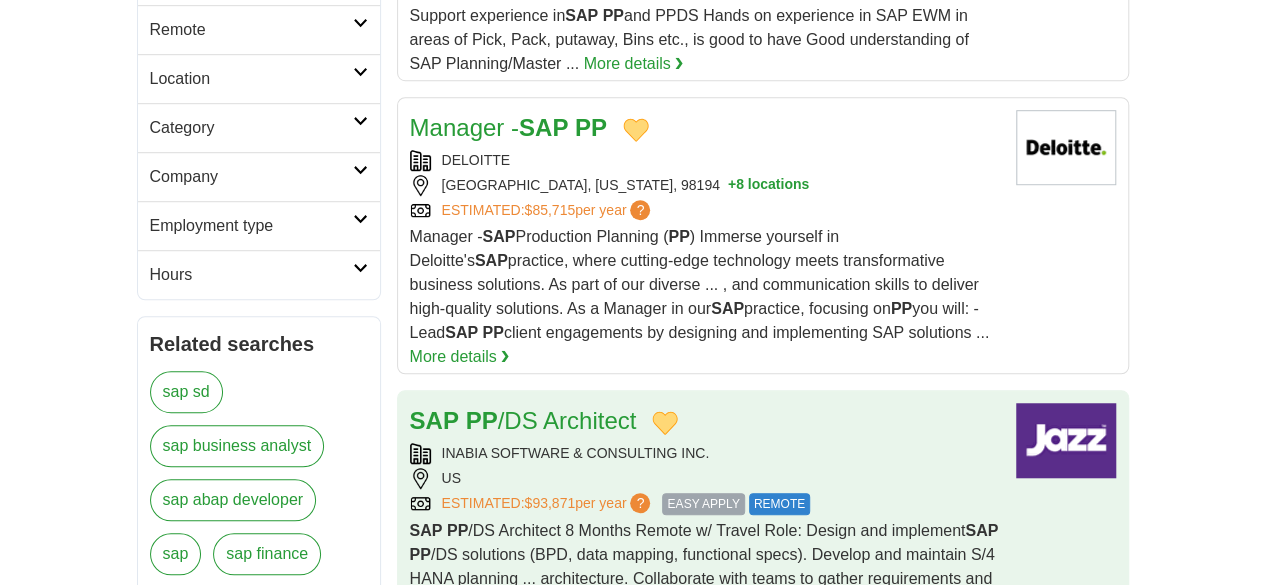click on "INABIA SOFTWARE & CONSULTING INC." at bounding box center (705, 453) 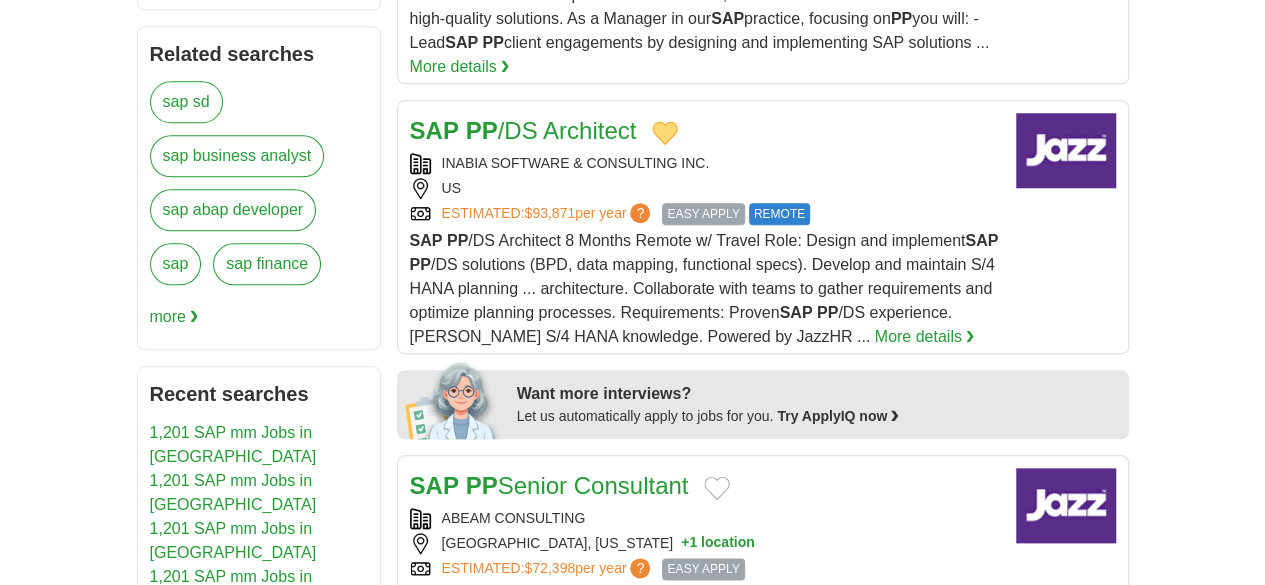 scroll, scrollTop: 900, scrollLeft: 0, axis: vertical 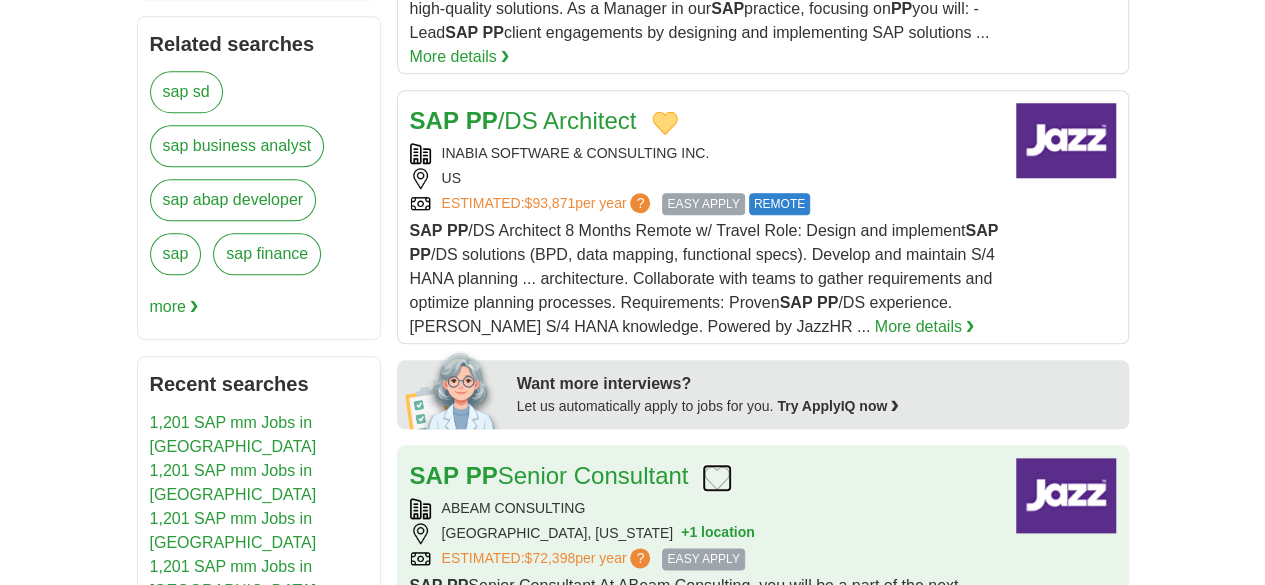click at bounding box center (717, 478) 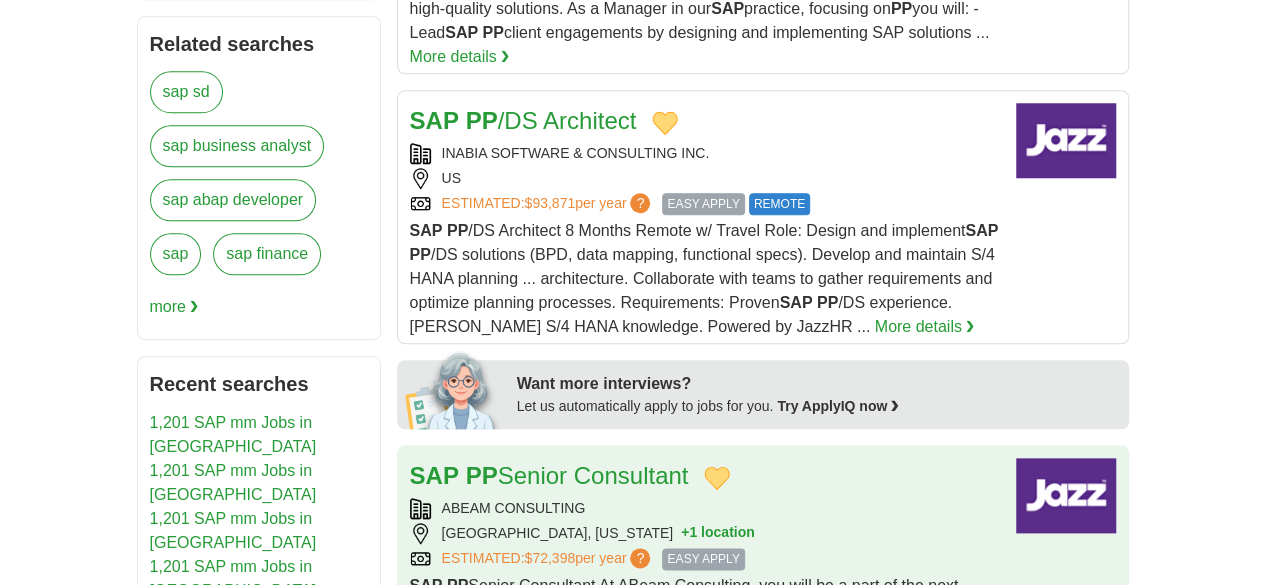 click on "ABEAM CONSULTING
DALLAS, TEXAS
+ 1
location
ESTIMATED:
$72,398
per year
?
EASY APPLY" at bounding box center (705, 534) 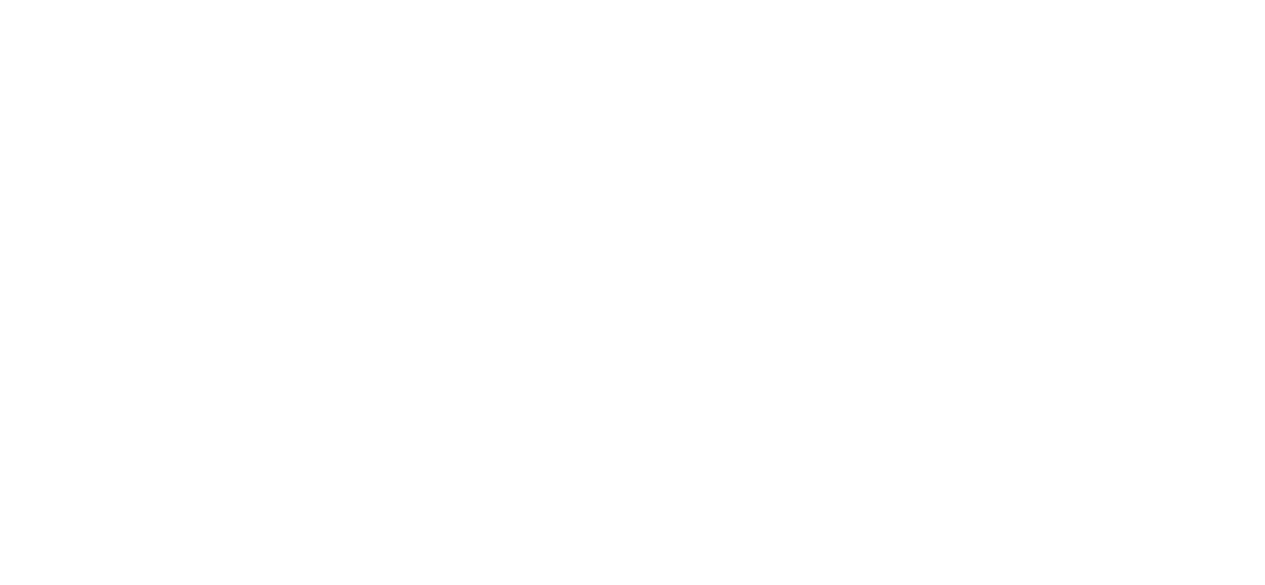 scroll, scrollTop: 3900, scrollLeft: 0, axis: vertical 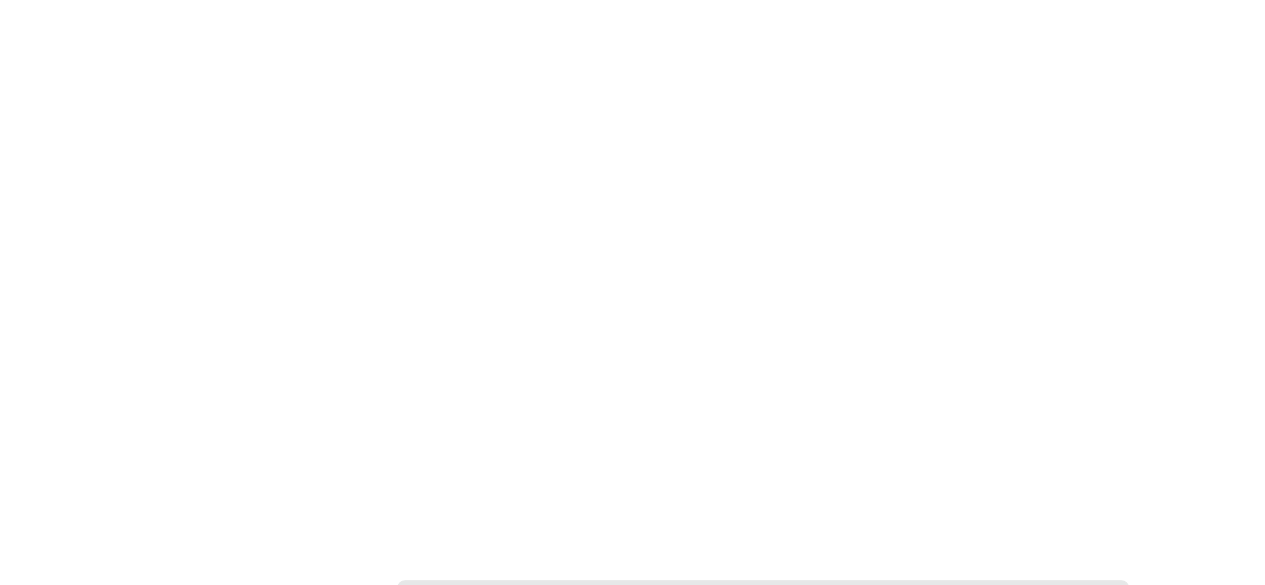 click on "2" at bounding box center [607, 846] 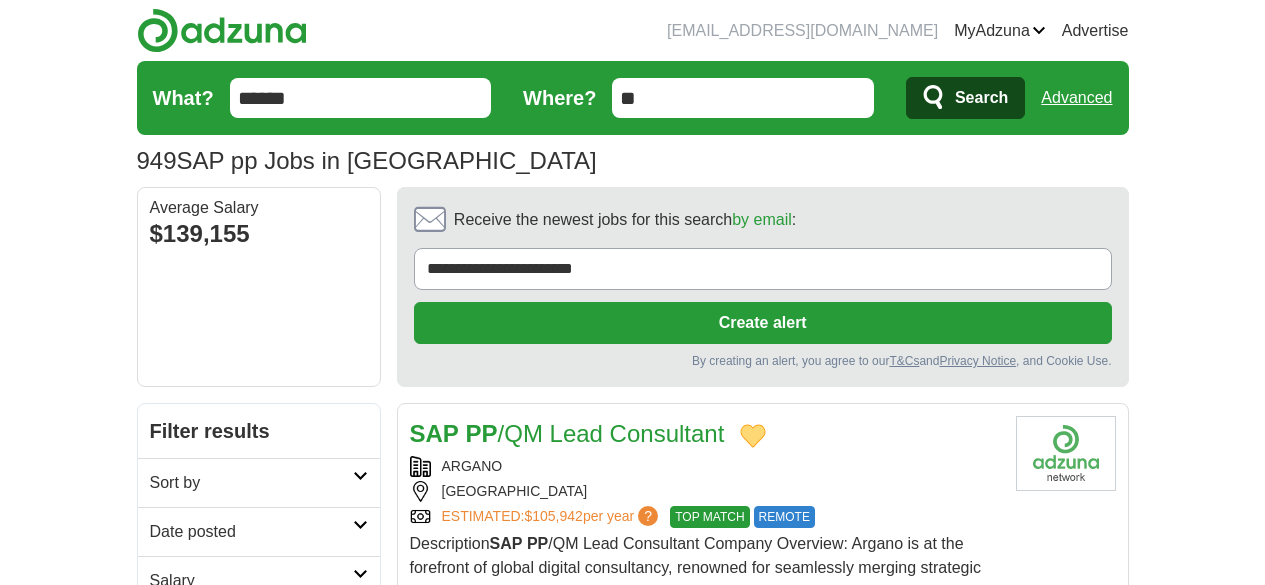 scroll, scrollTop: 200, scrollLeft: 0, axis: vertical 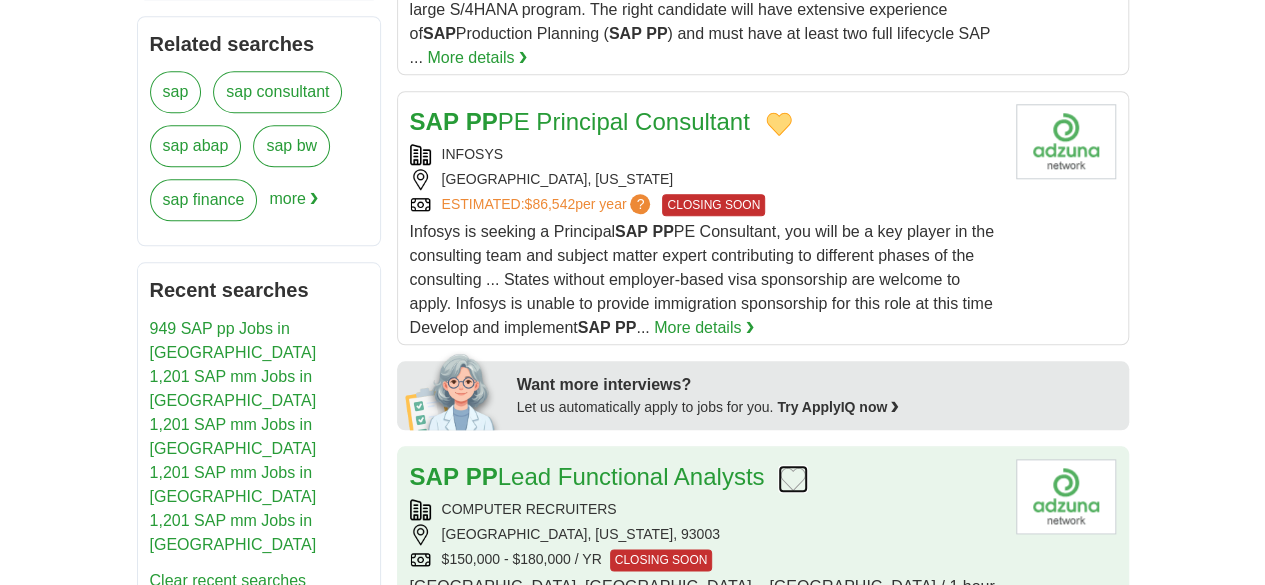 click at bounding box center (793, 479) 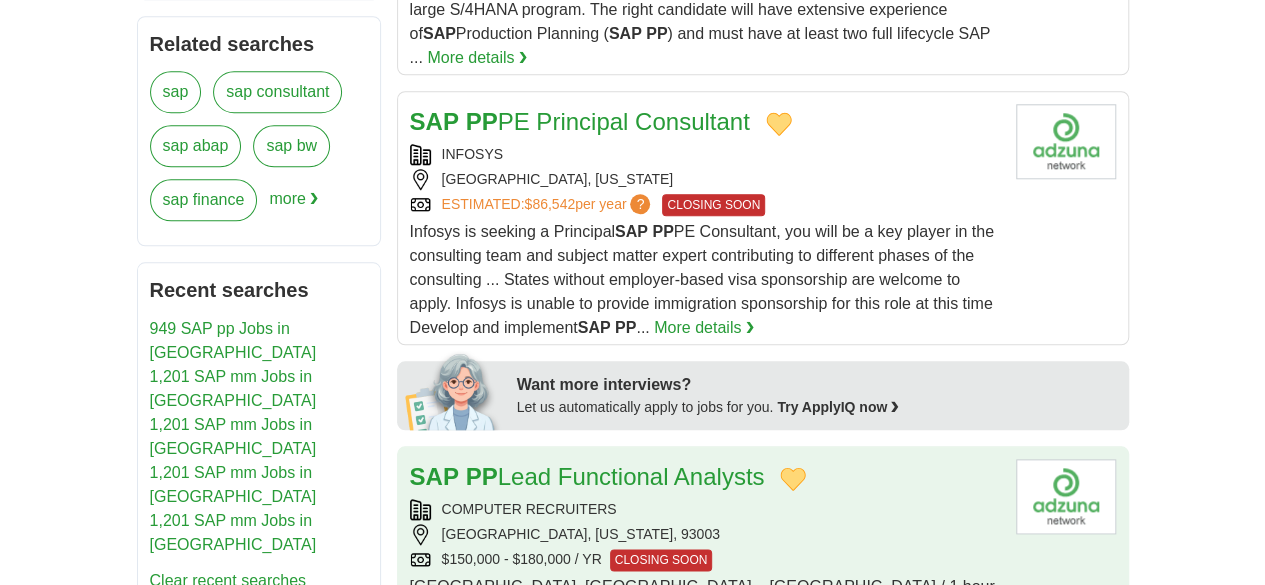 click on "COMPUTER RECRUITERS" at bounding box center (705, 509) 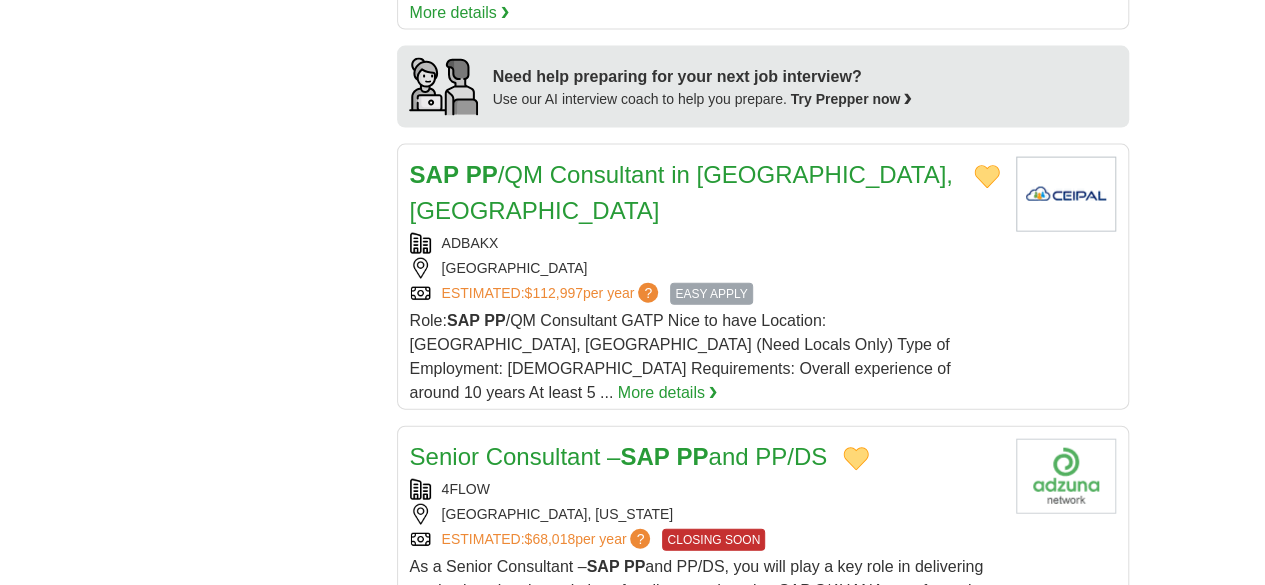 scroll, scrollTop: 2200, scrollLeft: 0, axis: vertical 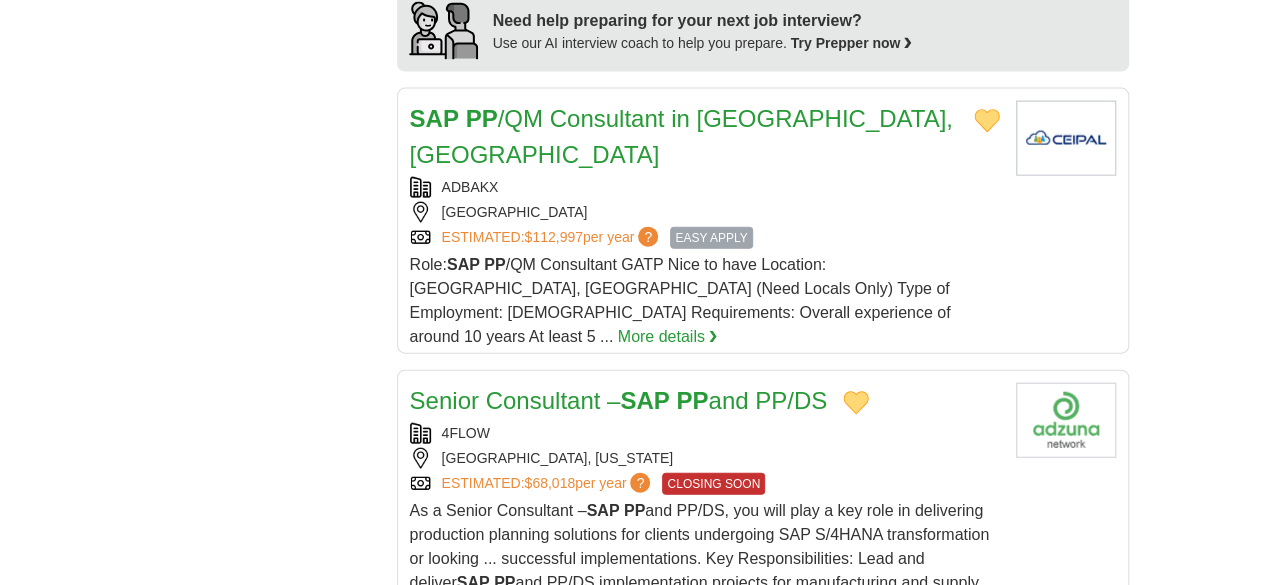click at bounding box center (824, 673) 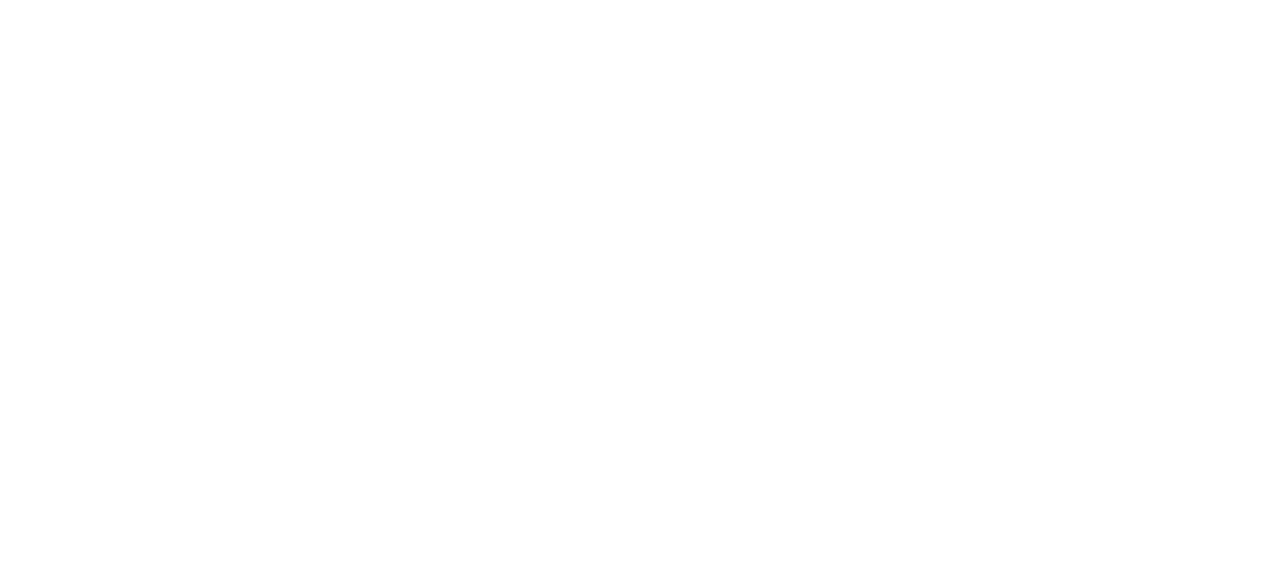 scroll, scrollTop: 4000, scrollLeft: 0, axis: vertical 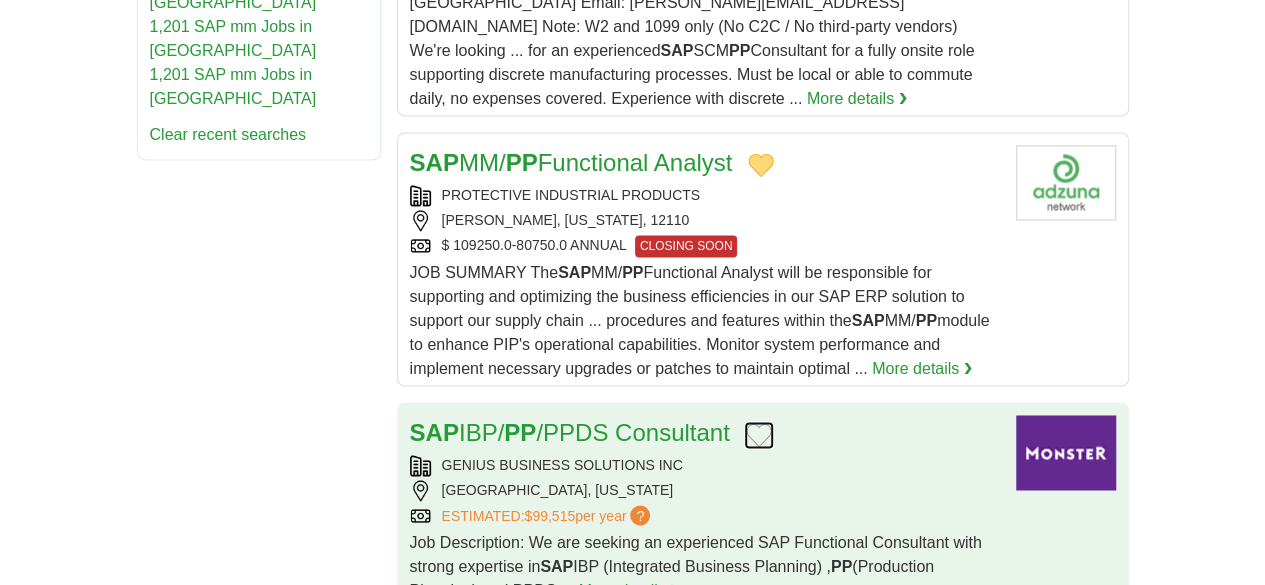 click at bounding box center (759, 435) 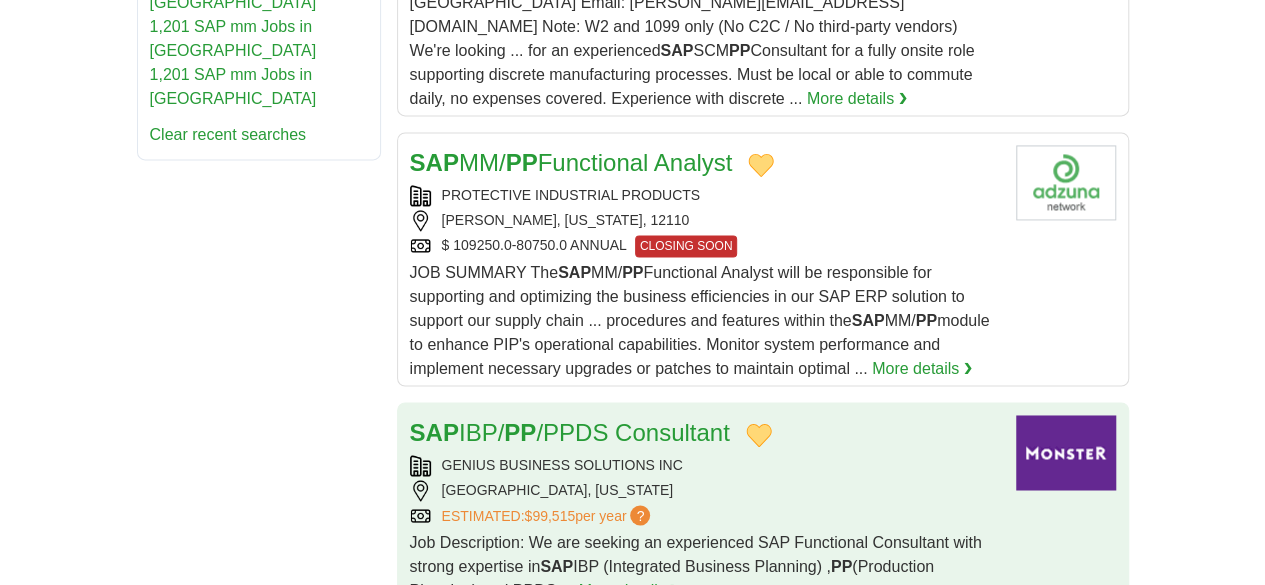 click on "GENIUS BUSINESS SOLUTIONS INC" at bounding box center [705, 465] 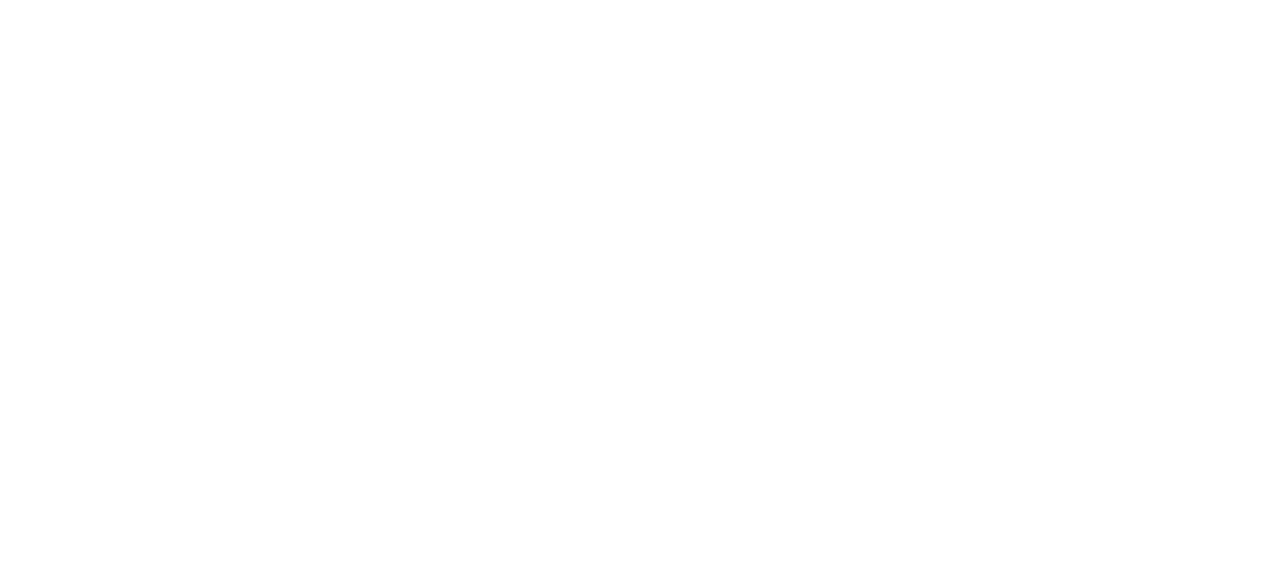 scroll, scrollTop: 3700, scrollLeft: 0, axis: vertical 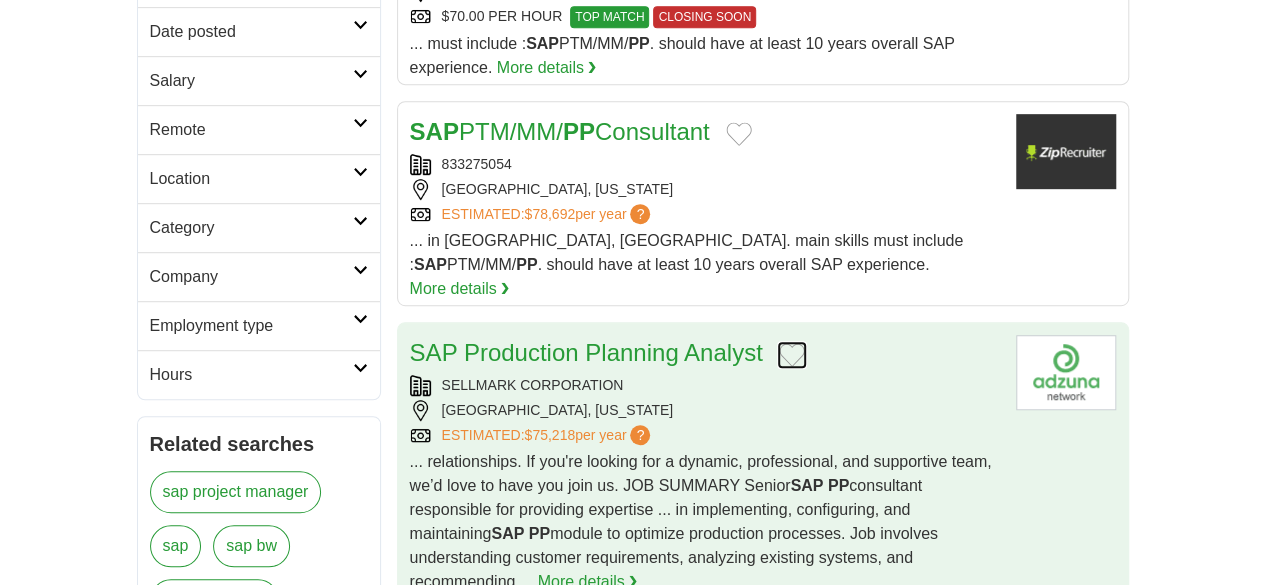 click at bounding box center [792, 355] 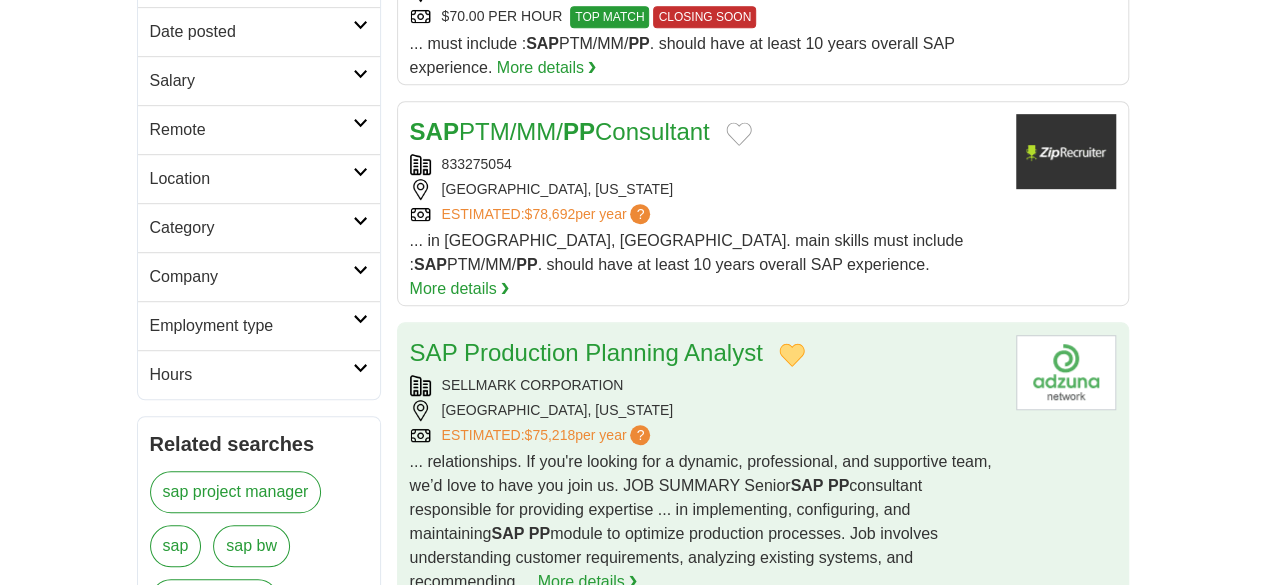 click on "SELLMARK CORPORATION" at bounding box center (705, 385) 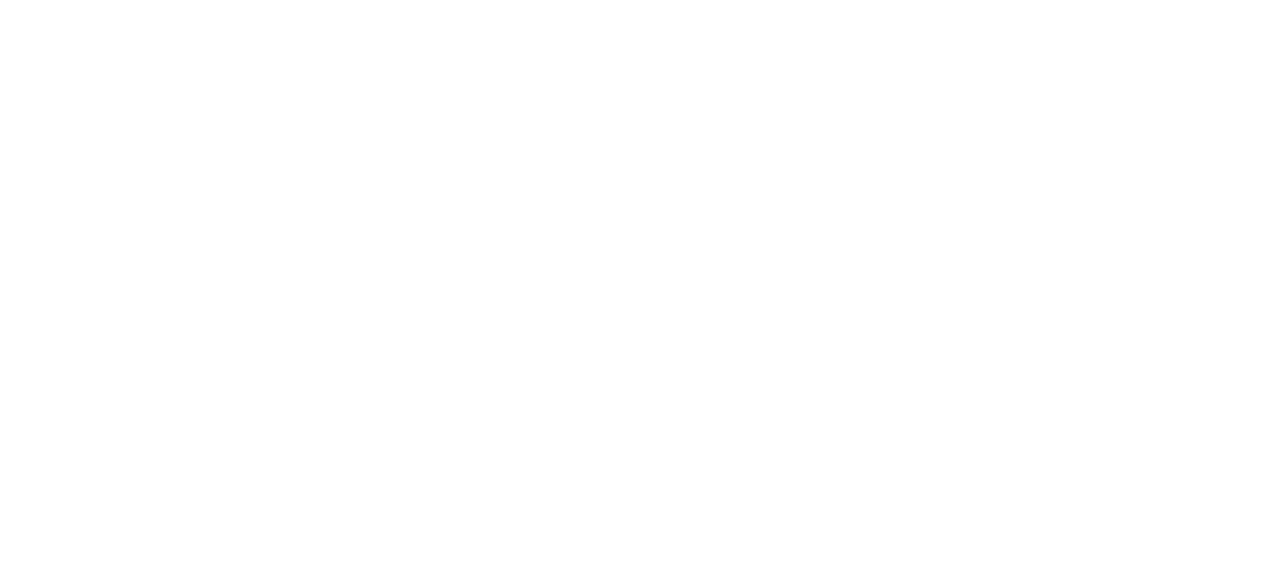 scroll, scrollTop: 3600, scrollLeft: 0, axis: vertical 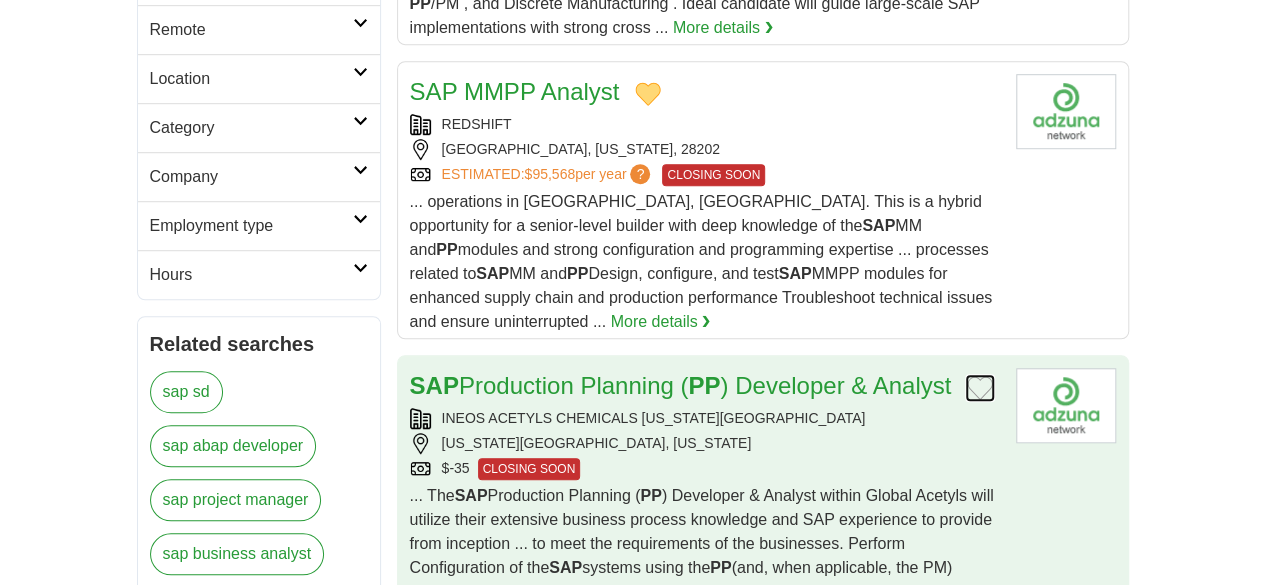 click 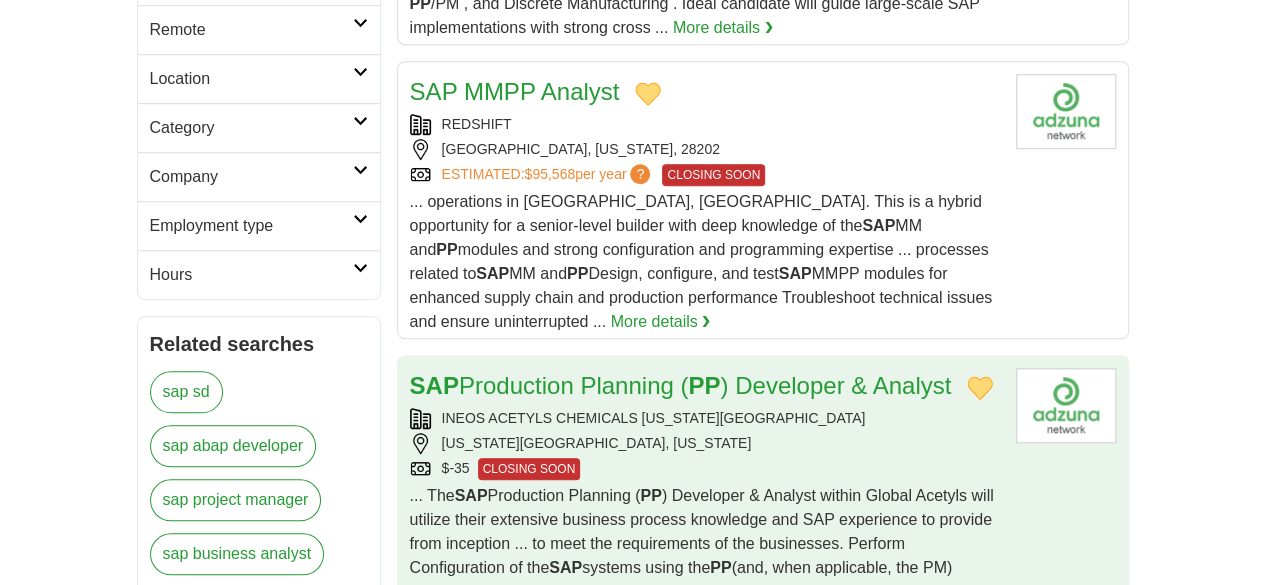 click on "[US_STATE][GEOGRAPHIC_DATA], [US_STATE]" 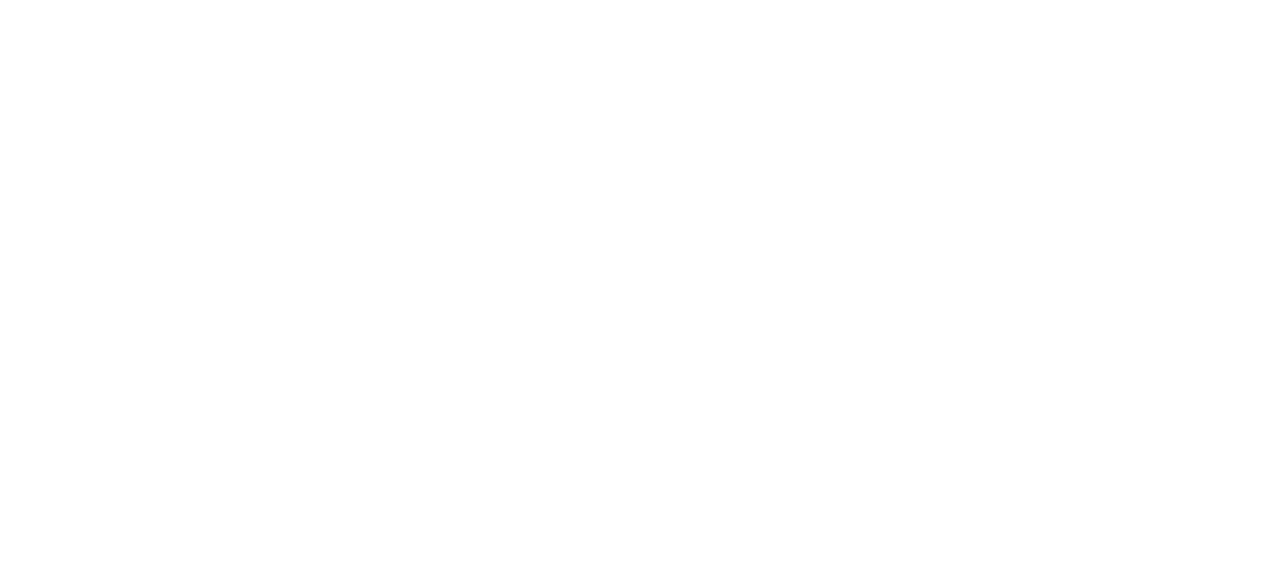 scroll, scrollTop: 3800, scrollLeft: 0, axis: vertical 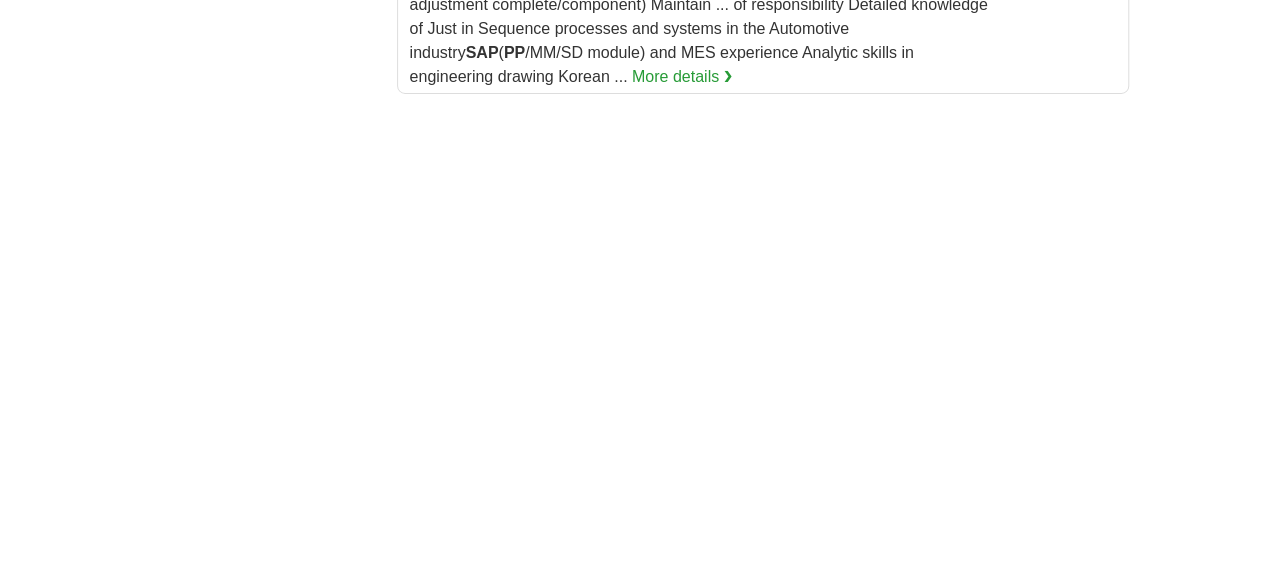 click on "7" at bounding box center (850, 1149) 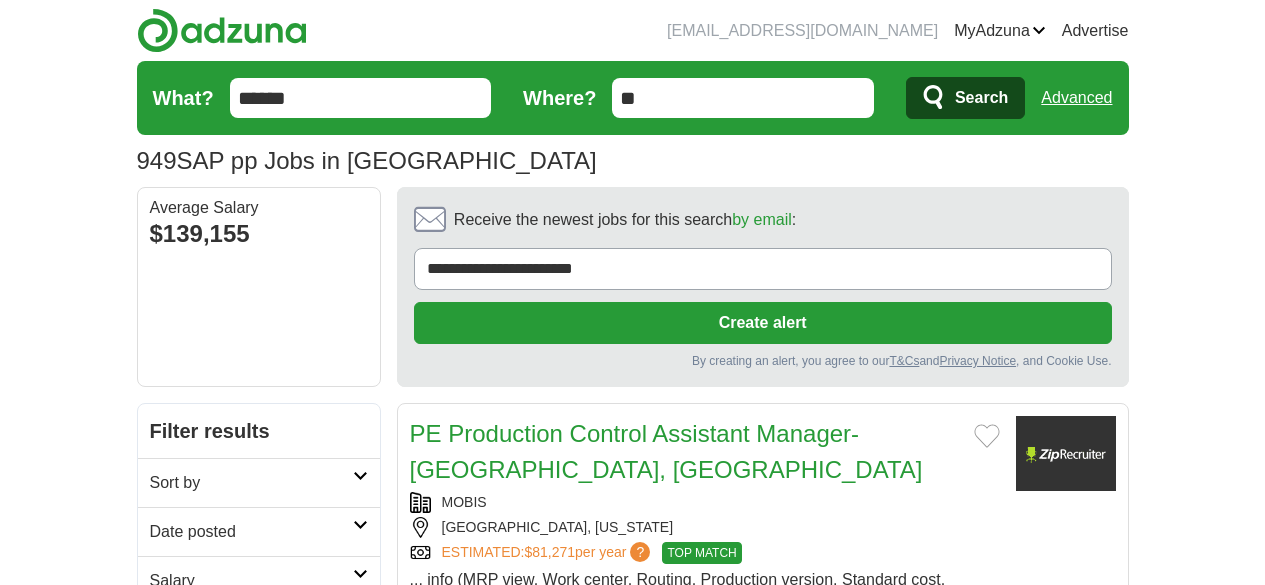 scroll, scrollTop: 0, scrollLeft: 0, axis: both 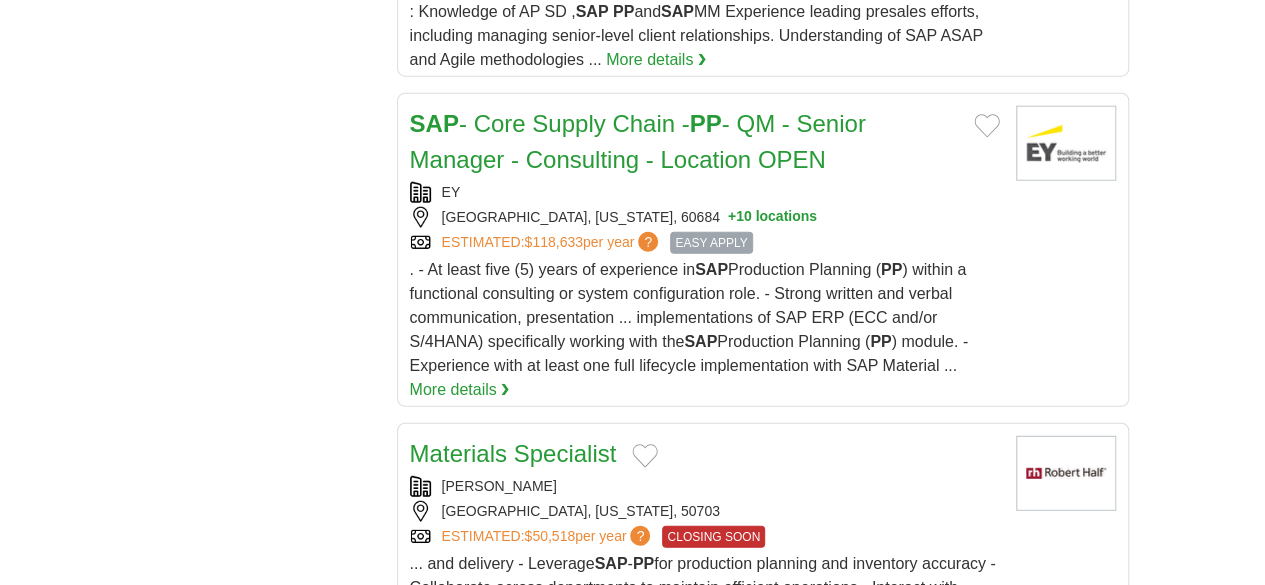 click at bounding box center (772, 678) 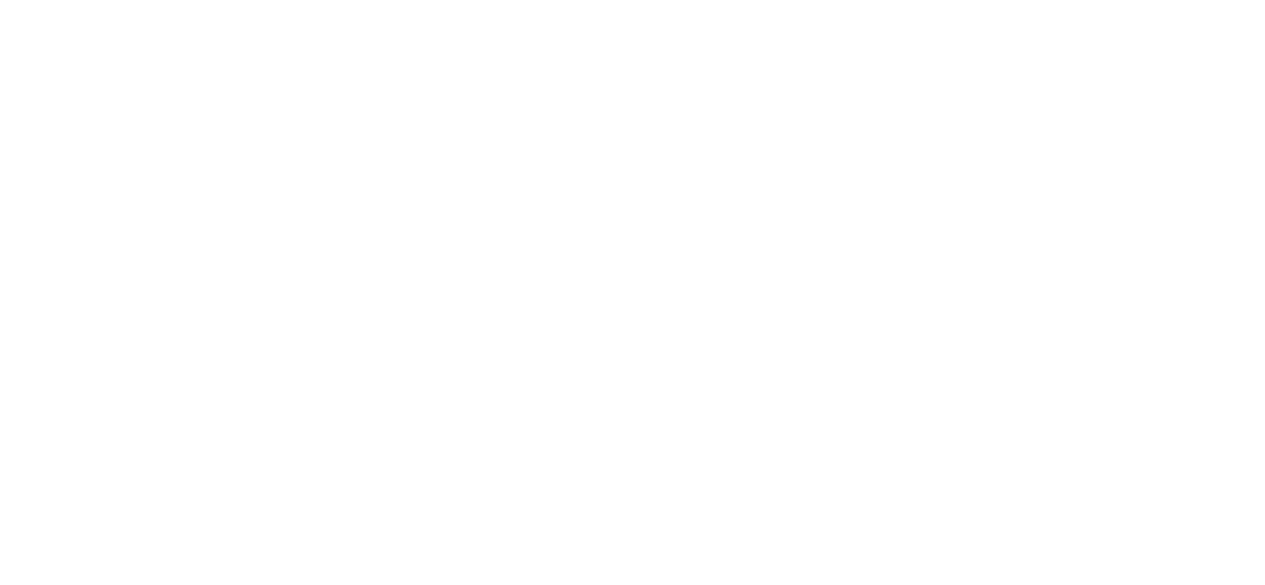 scroll, scrollTop: 3900, scrollLeft: 0, axis: vertical 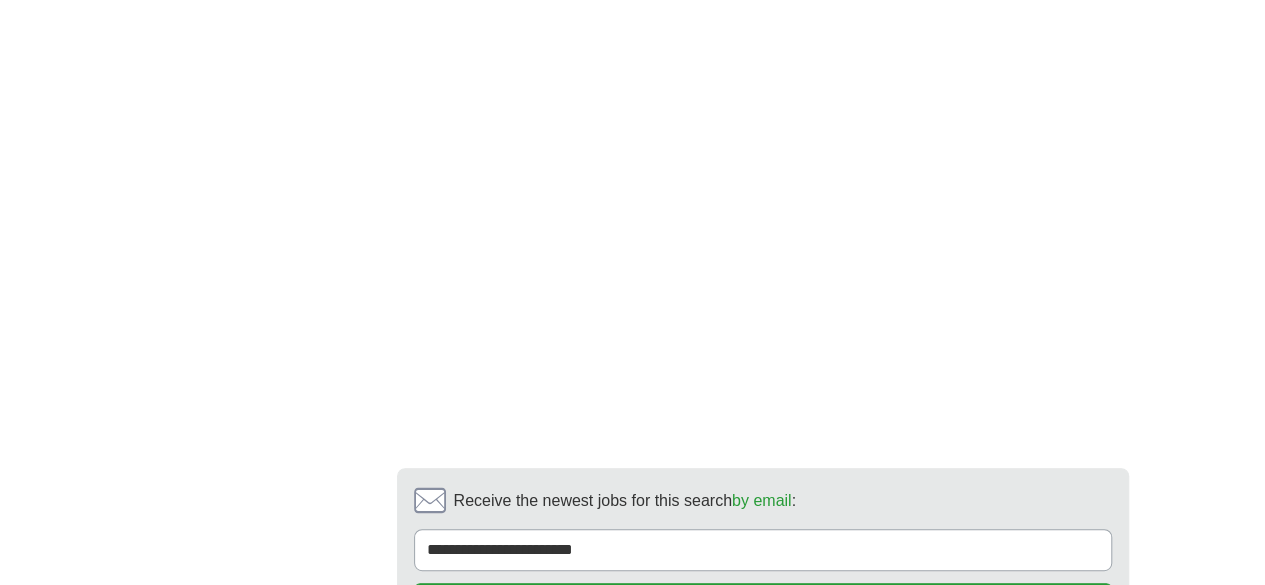 click on "9" at bounding box center [885, 734] 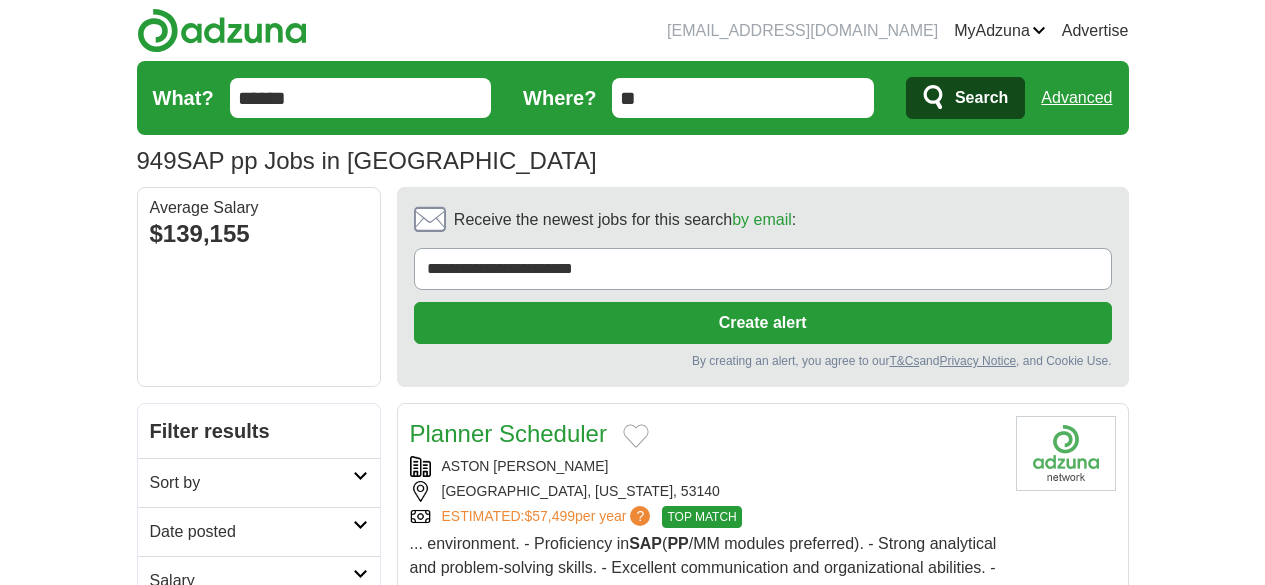 scroll, scrollTop: 200, scrollLeft: 0, axis: vertical 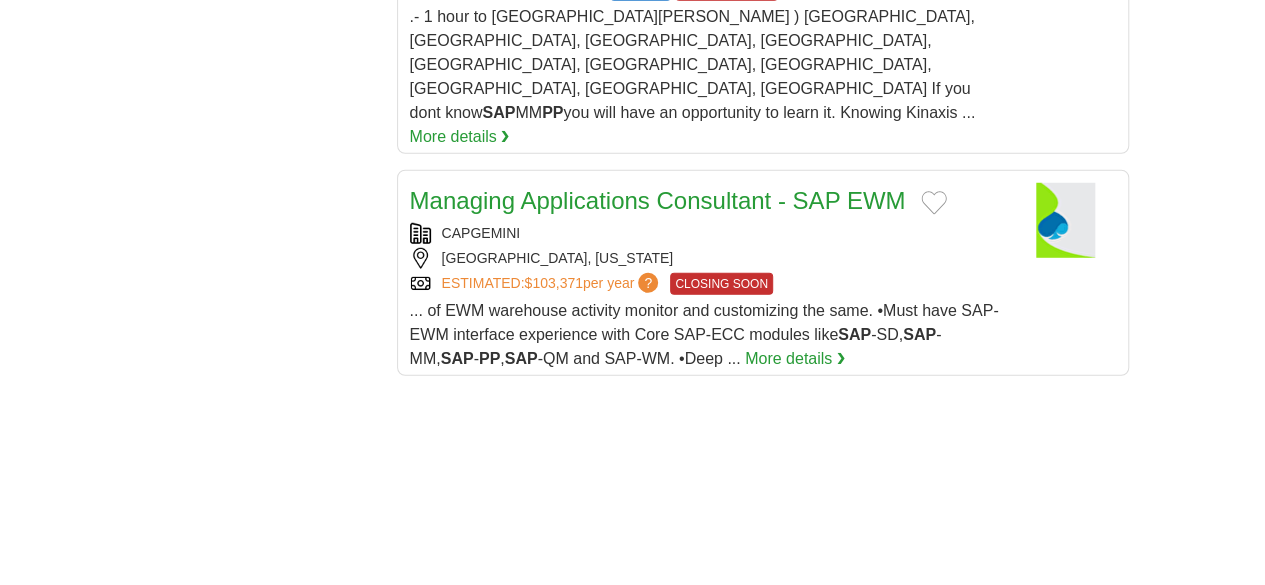 click on "10" at bounding box center (886, 902) 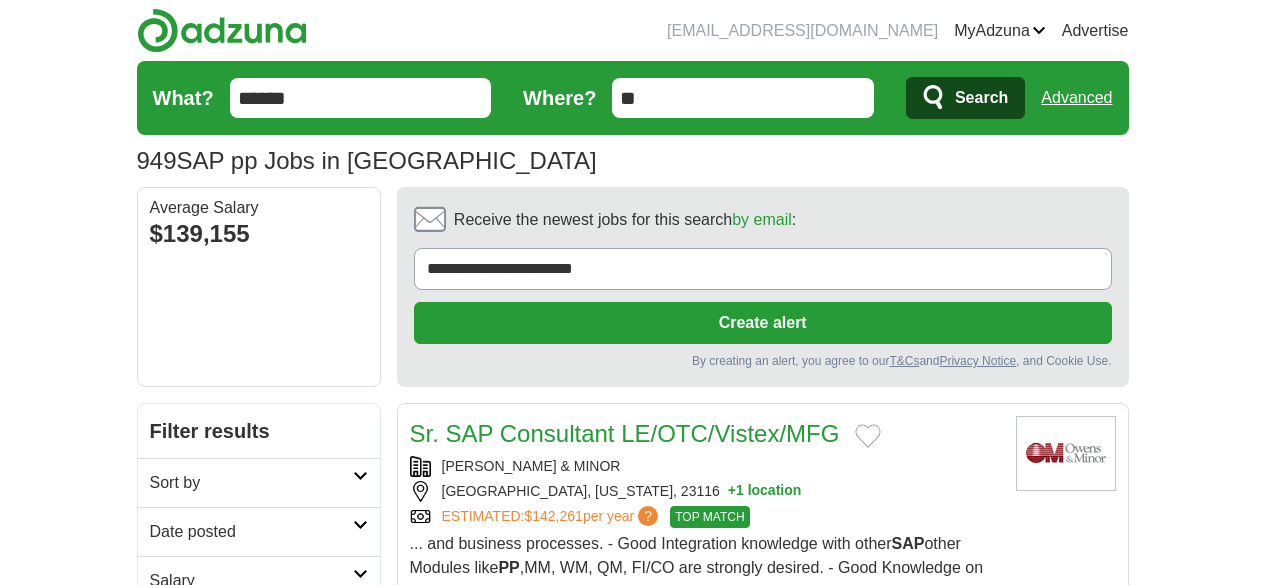 scroll, scrollTop: 0, scrollLeft: 0, axis: both 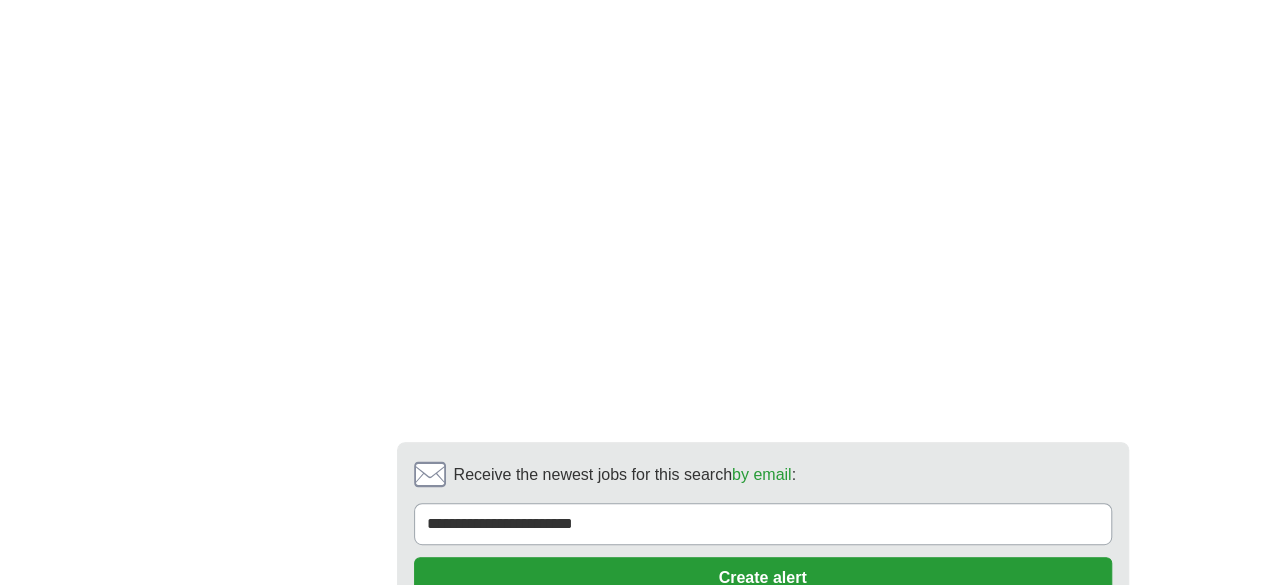 click on "11" at bounding box center (890, 708) 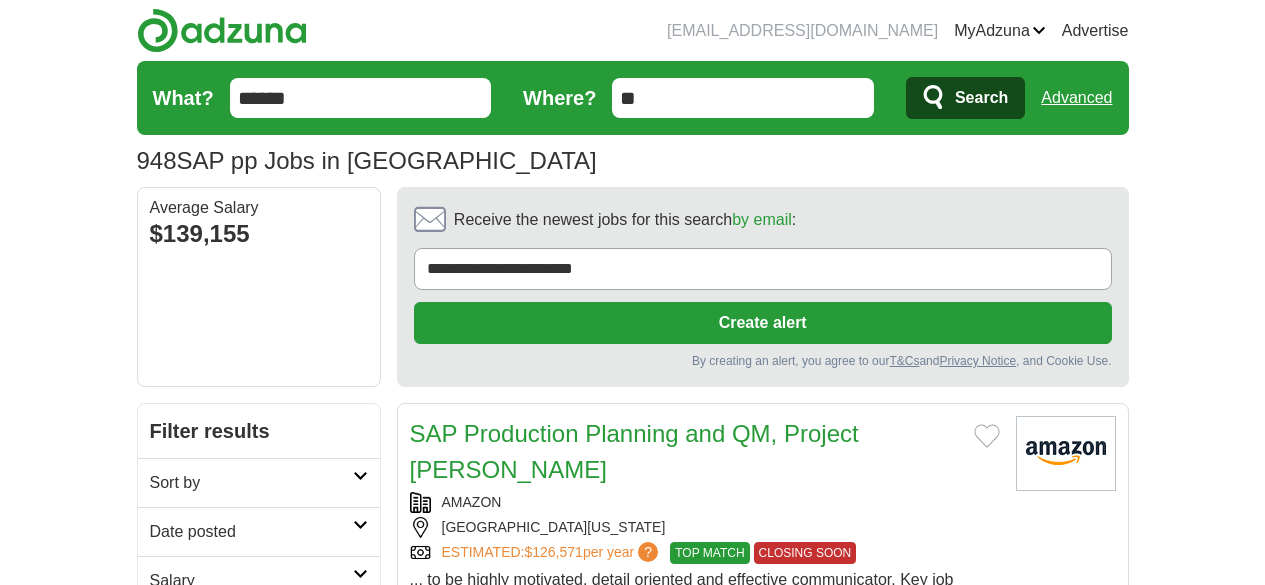 scroll, scrollTop: 0, scrollLeft: 0, axis: both 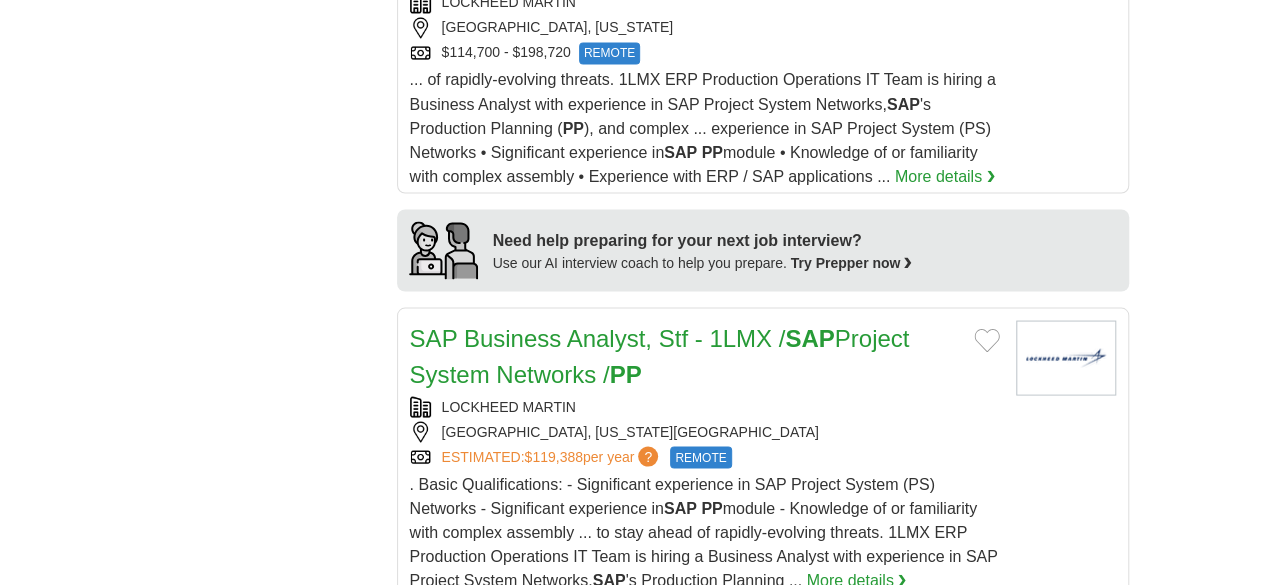 click at bounding box center [987, 646] 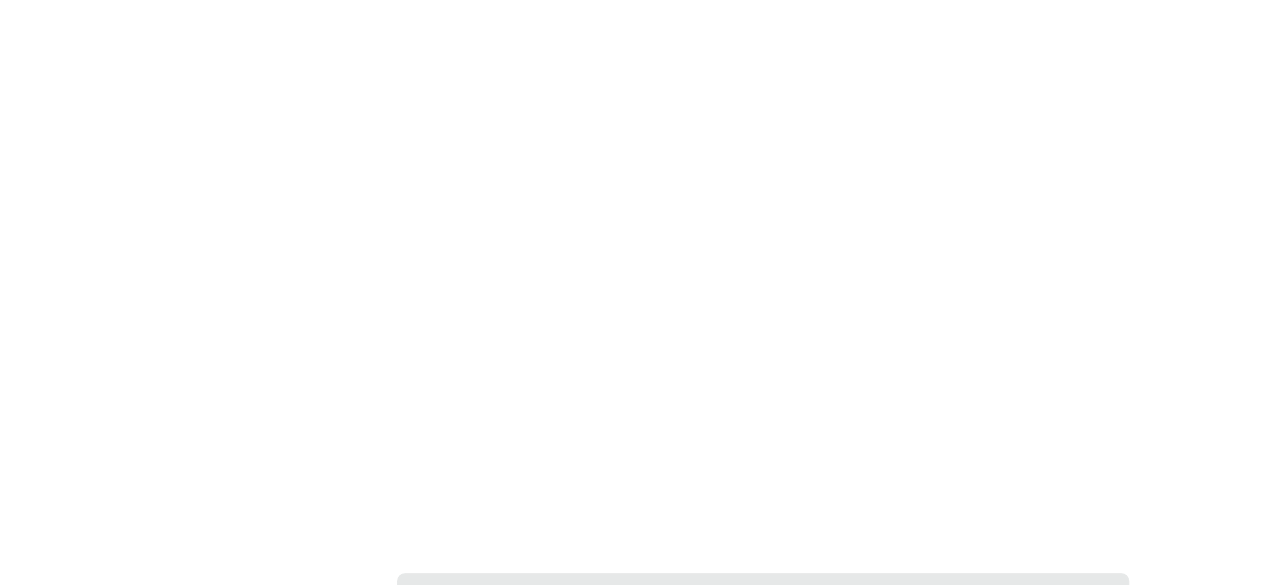 scroll, scrollTop: 3902, scrollLeft: 0, axis: vertical 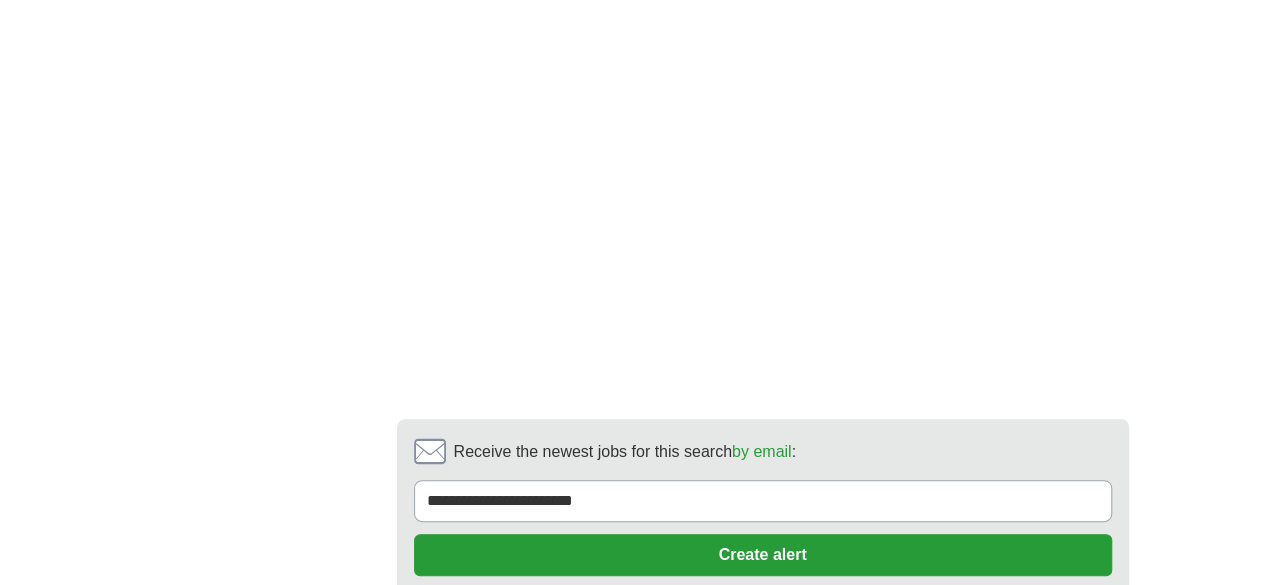 click on "12" at bounding box center (895, 685) 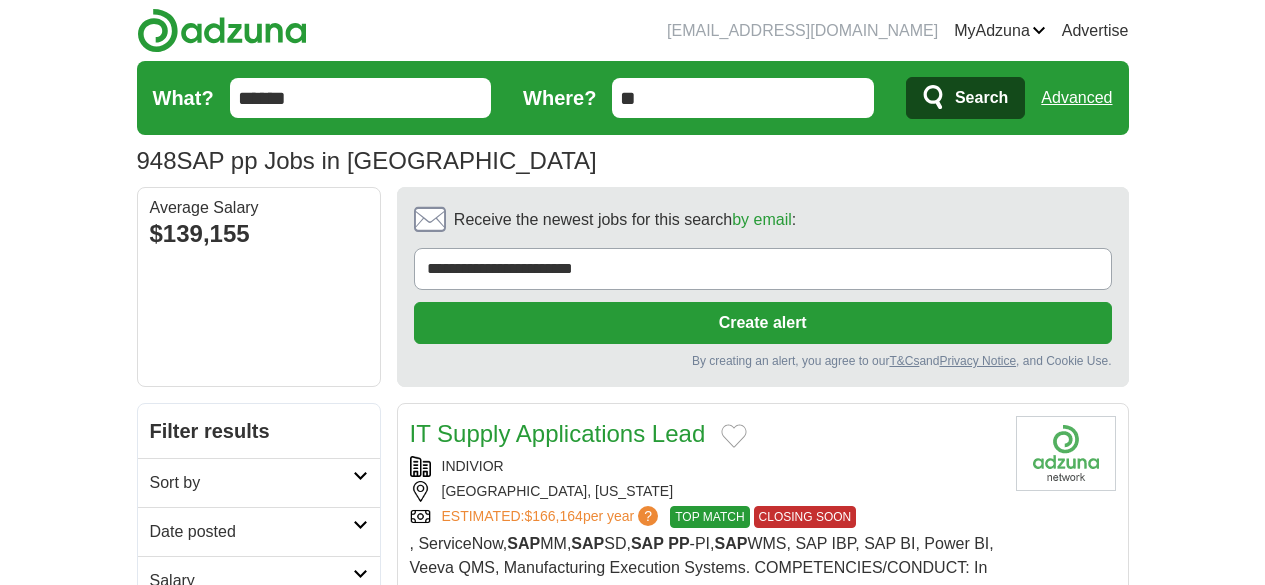 scroll, scrollTop: 0, scrollLeft: 0, axis: both 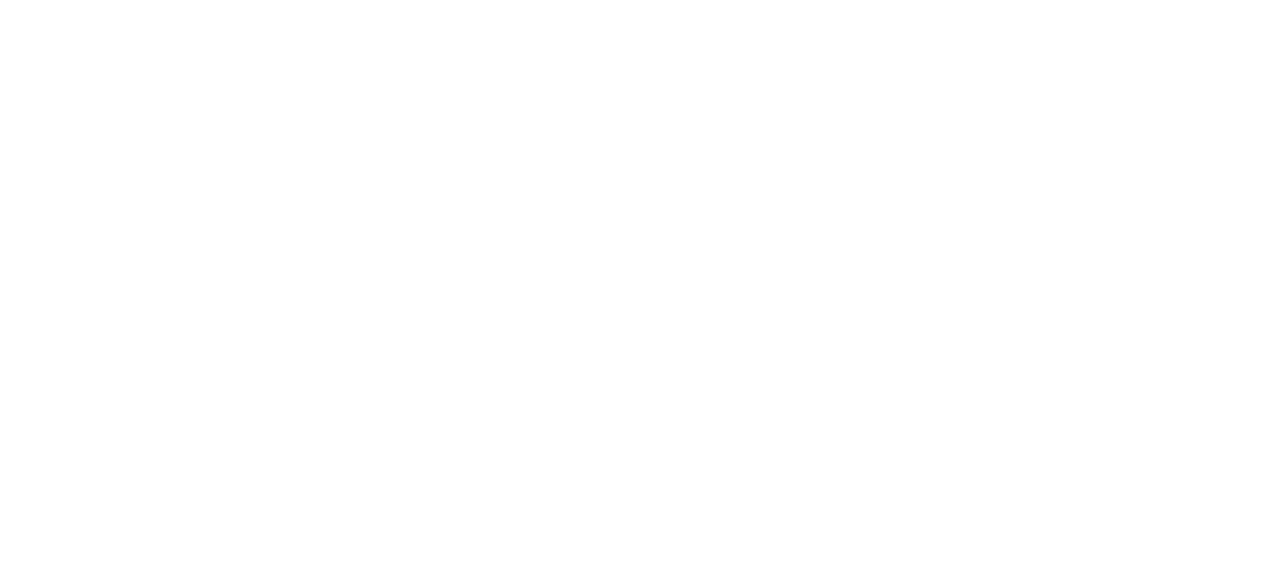 click on "13" at bounding box center (899, 873) 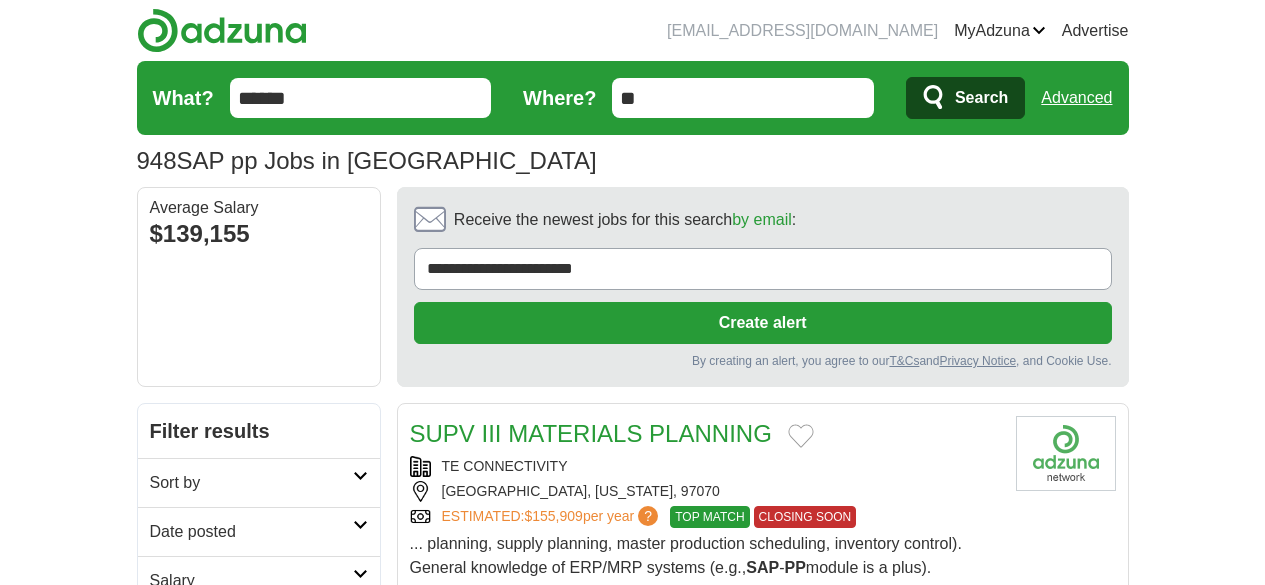 scroll, scrollTop: 0, scrollLeft: 0, axis: both 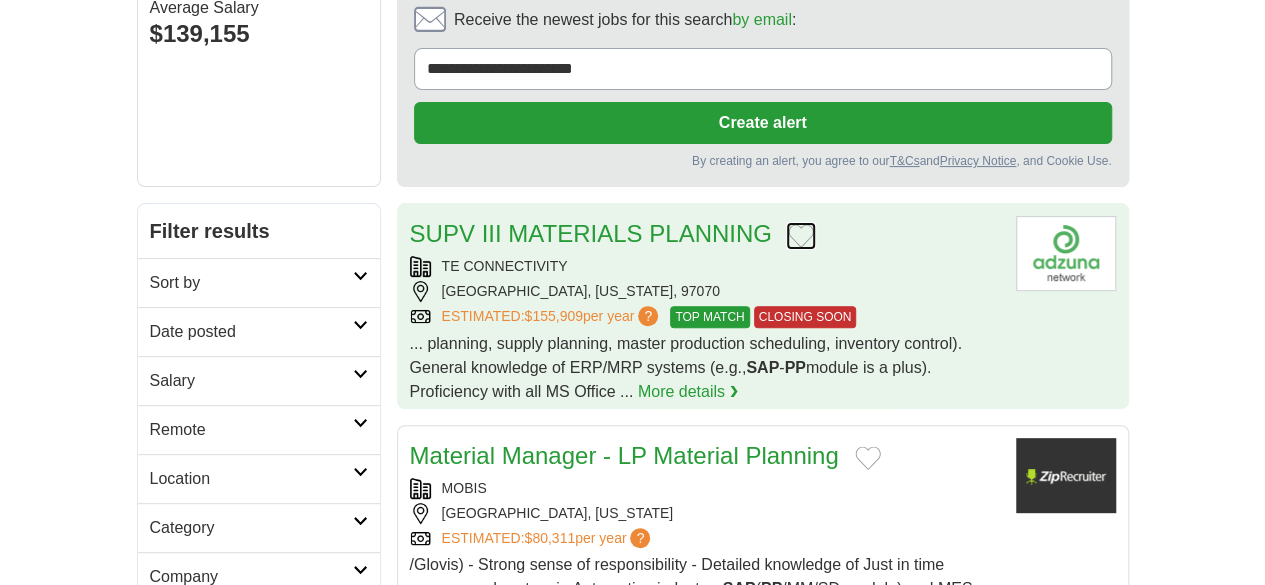 click at bounding box center [801, 236] 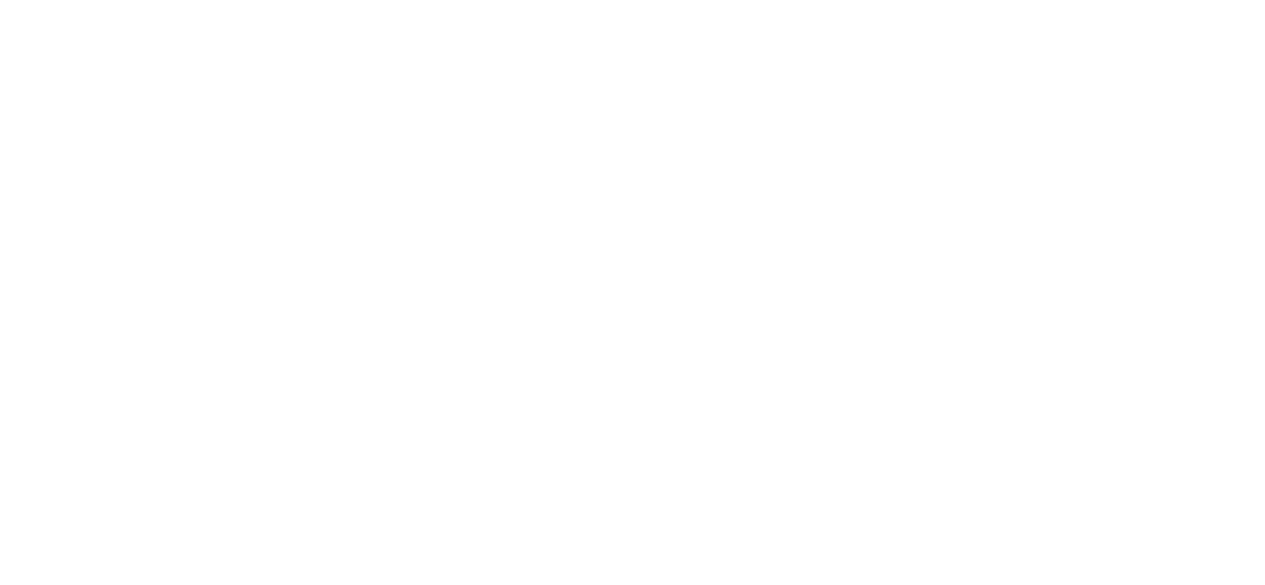 scroll, scrollTop: 3800, scrollLeft: 0, axis: vertical 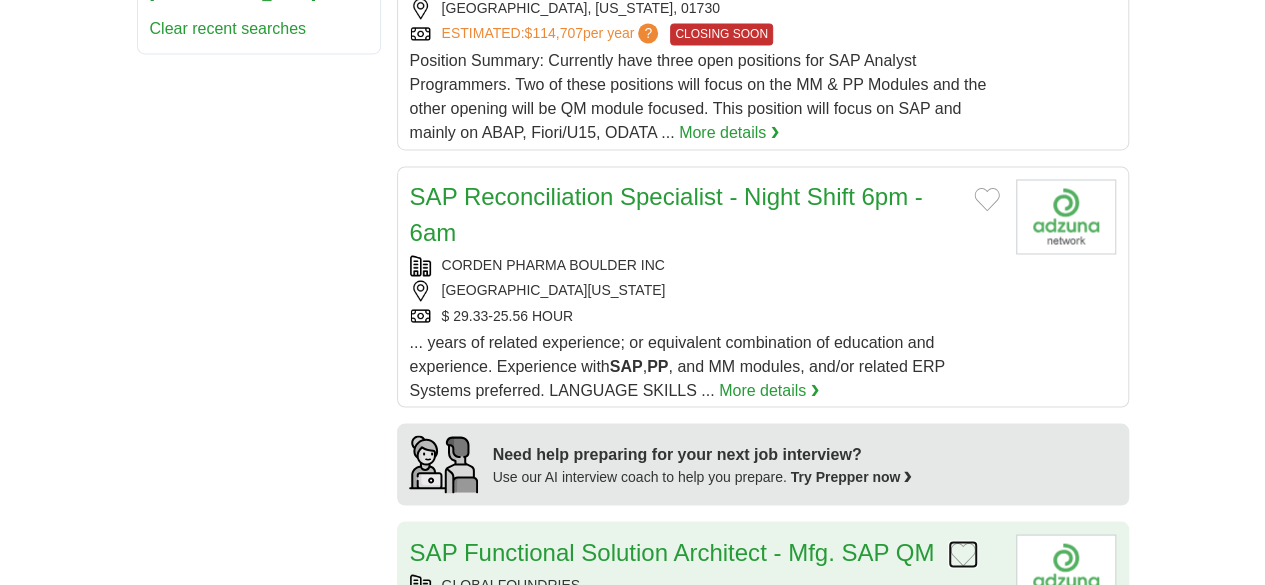 click at bounding box center [963, 554] 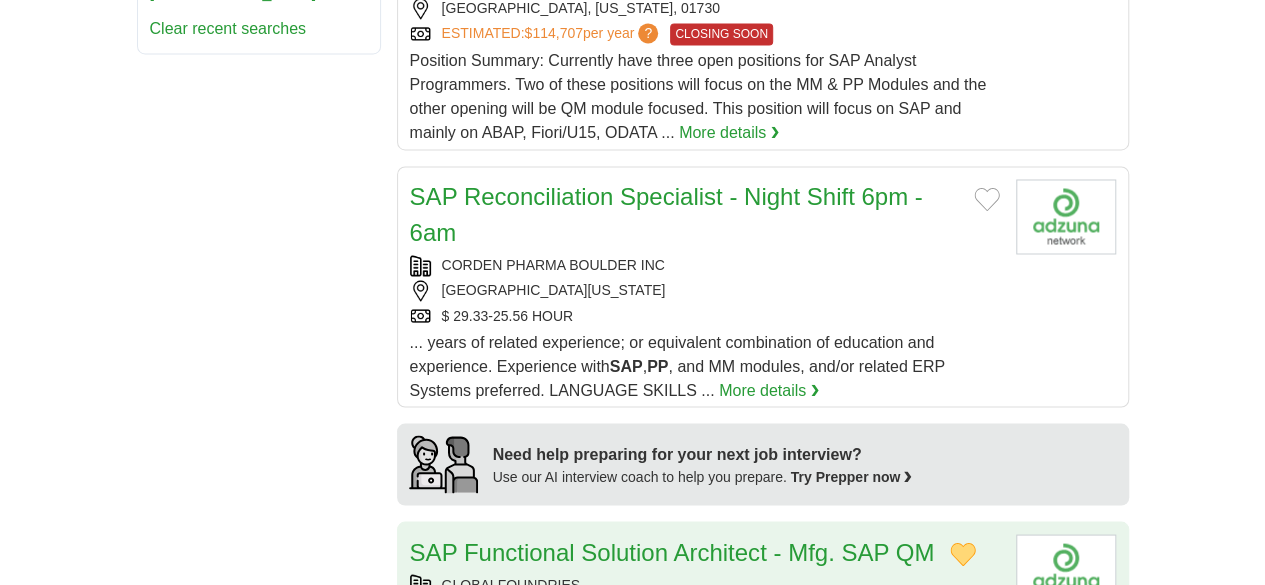click on "GLOBALFOUNDRIES" at bounding box center (705, 584) 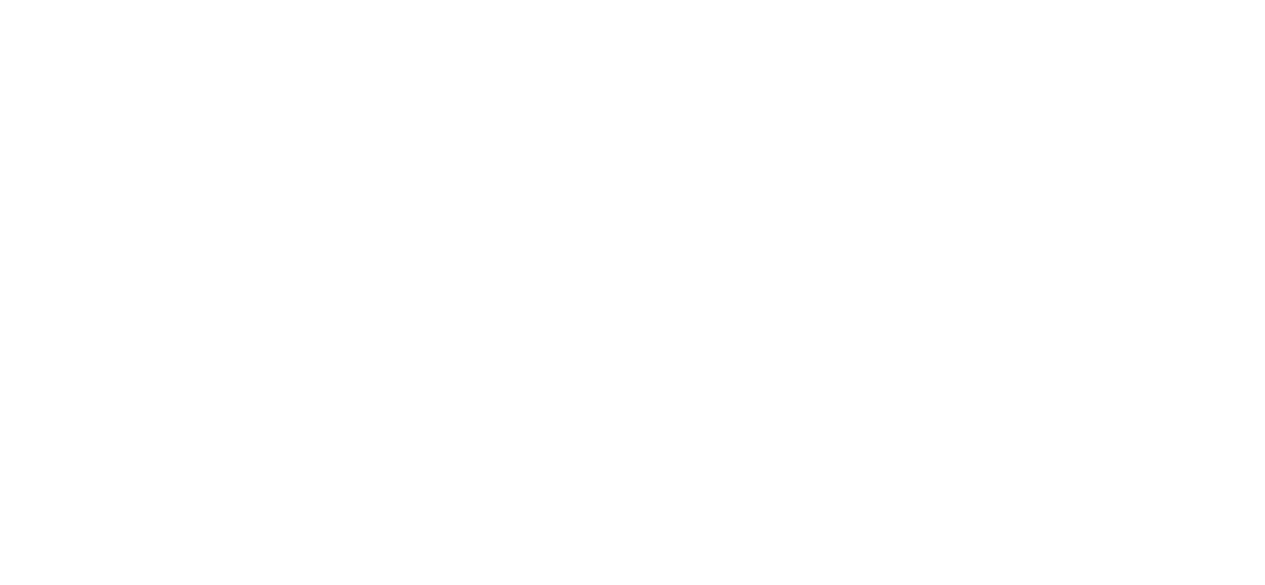 scroll, scrollTop: 3200, scrollLeft: 0, axis: vertical 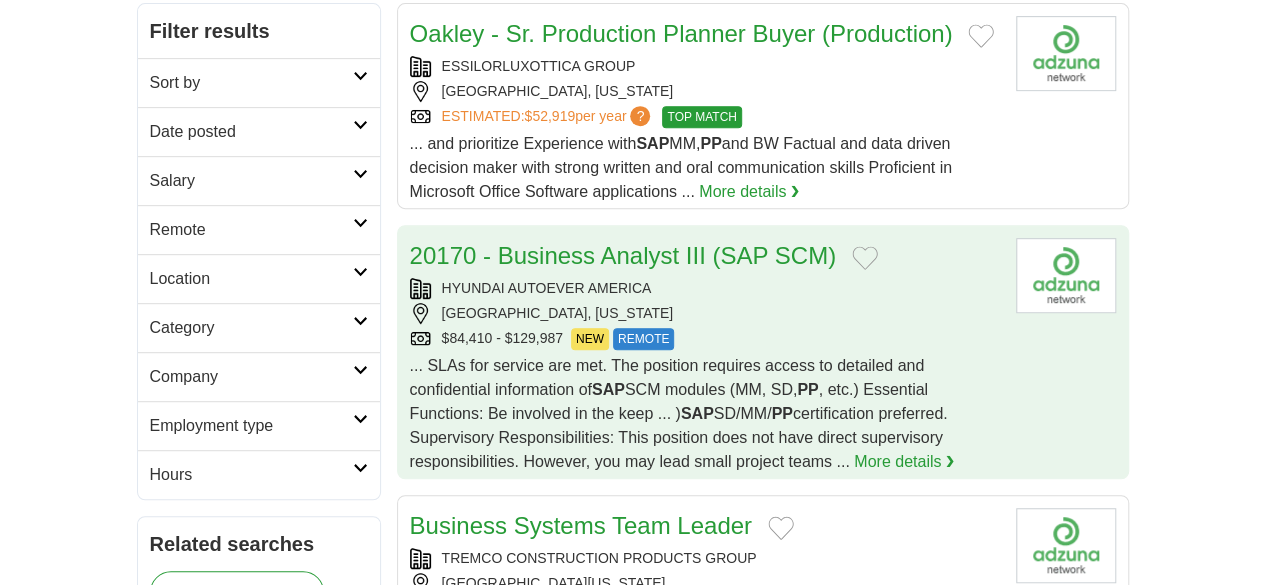 click on "SAVANNAH, GEORGIA" at bounding box center (705, 313) 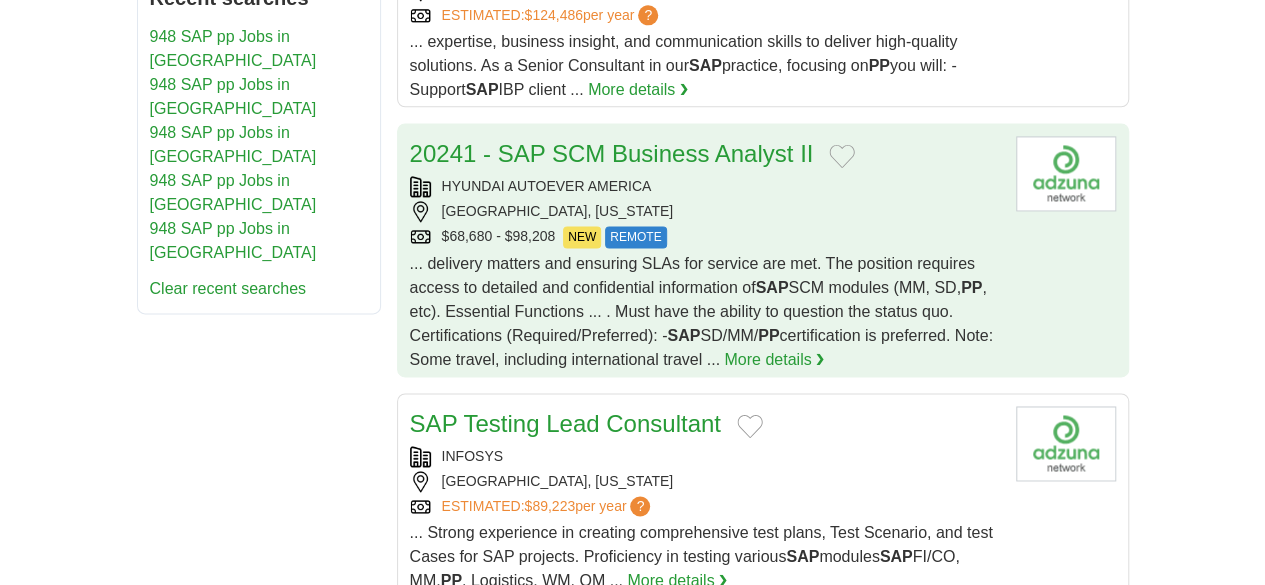 scroll, scrollTop: 1100, scrollLeft: 0, axis: vertical 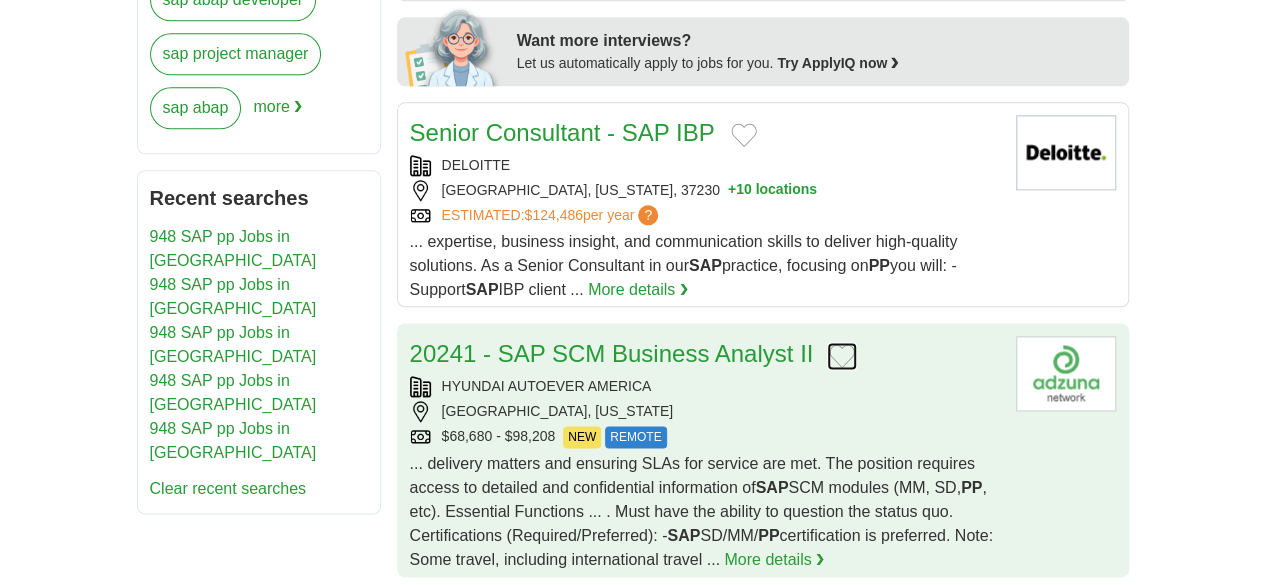 drag, startPoint x: 792, startPoint y: 149, endPoint x: 774, endPoint y: 148, distance: 18.027756 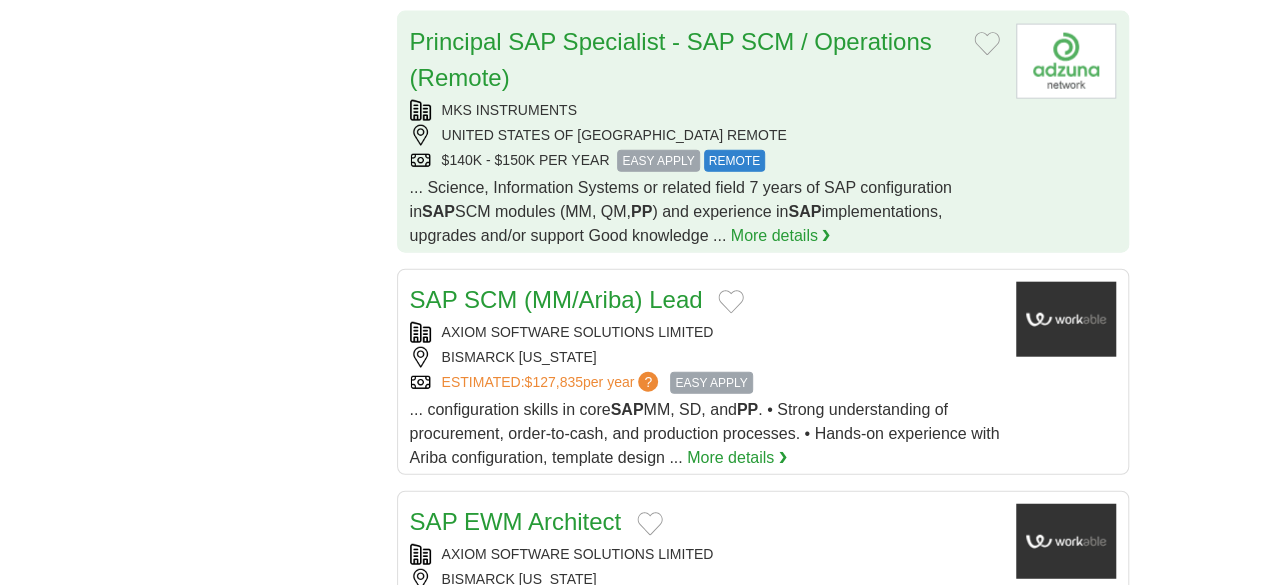 scroll, scrollTop: 2300, scrollLeft: 0, axis: vertical 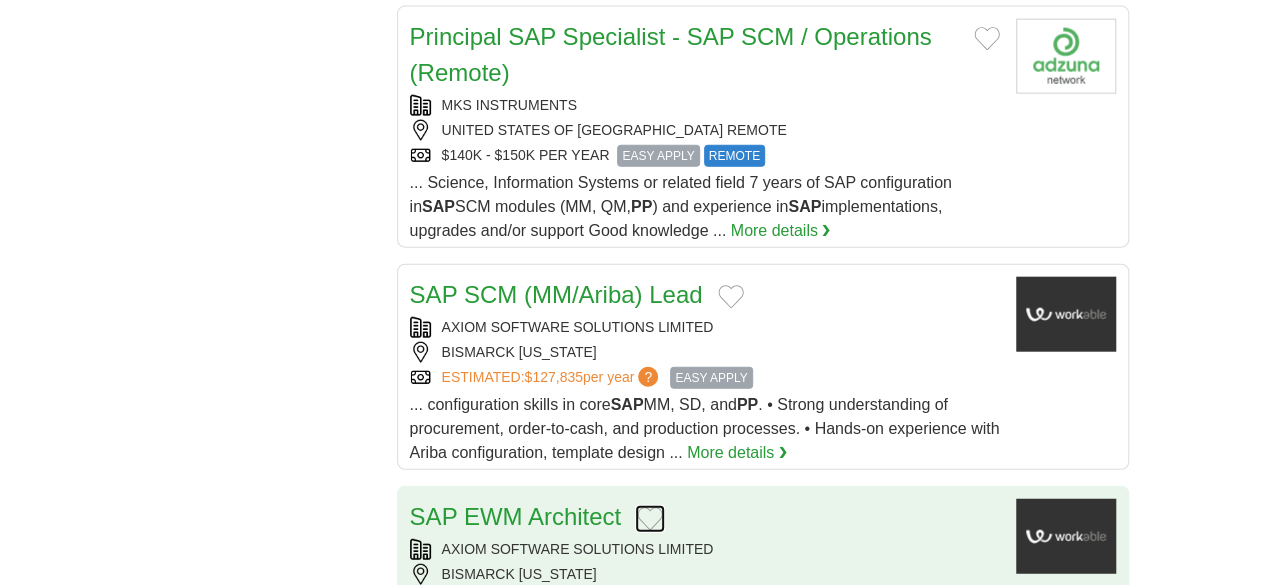 click at bounding box center [650, 519] 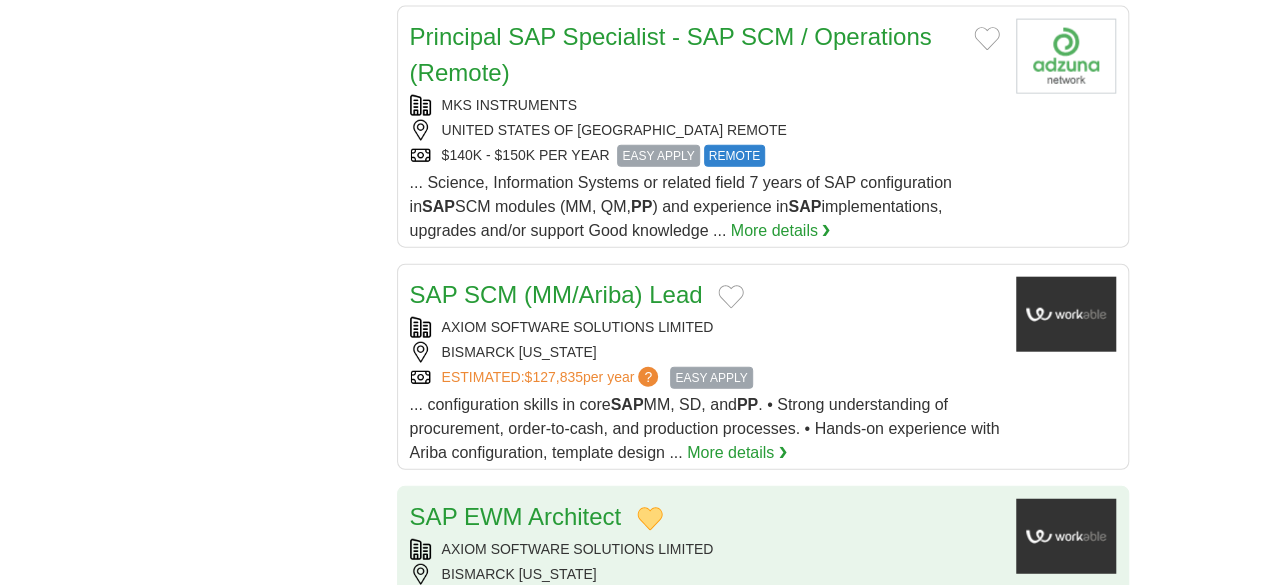 click on "SAP EWM Architect" at bounding box center [705, 517] 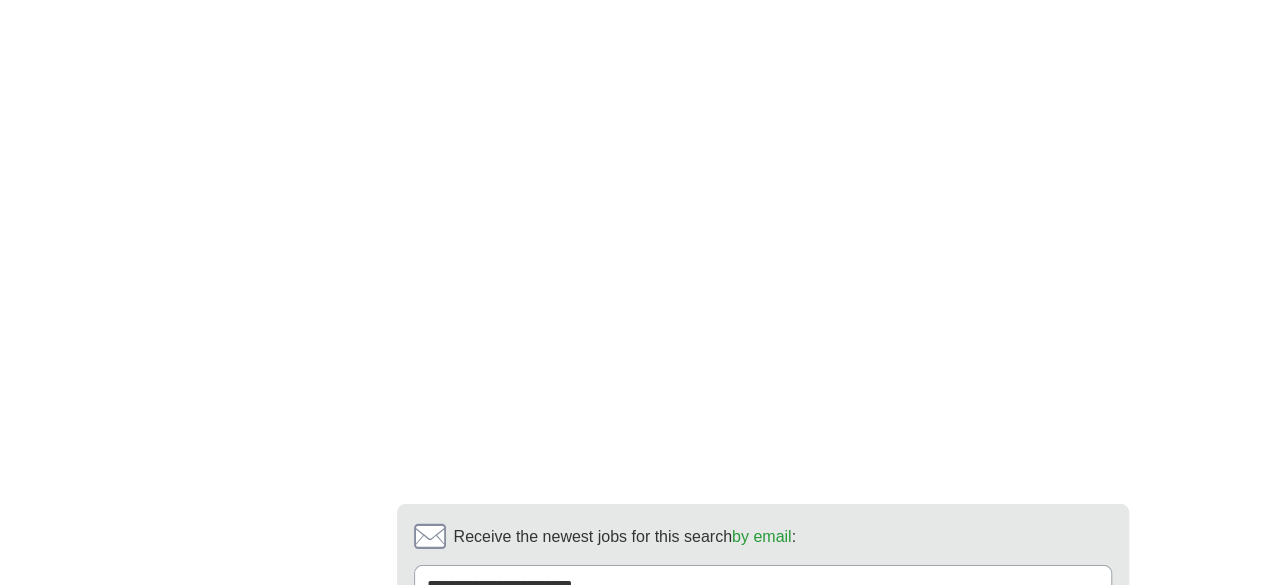 scroll, scrollTop: 3600, scrollLeft: 0, axis: vertical 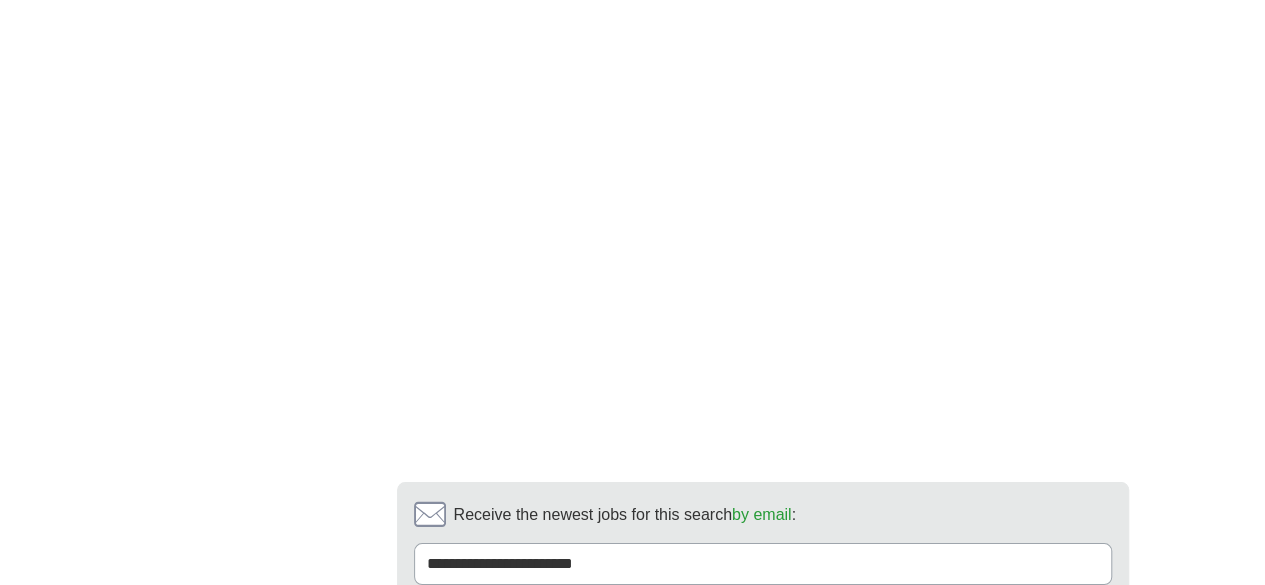 click on "18" at bounding box center [942, 748] 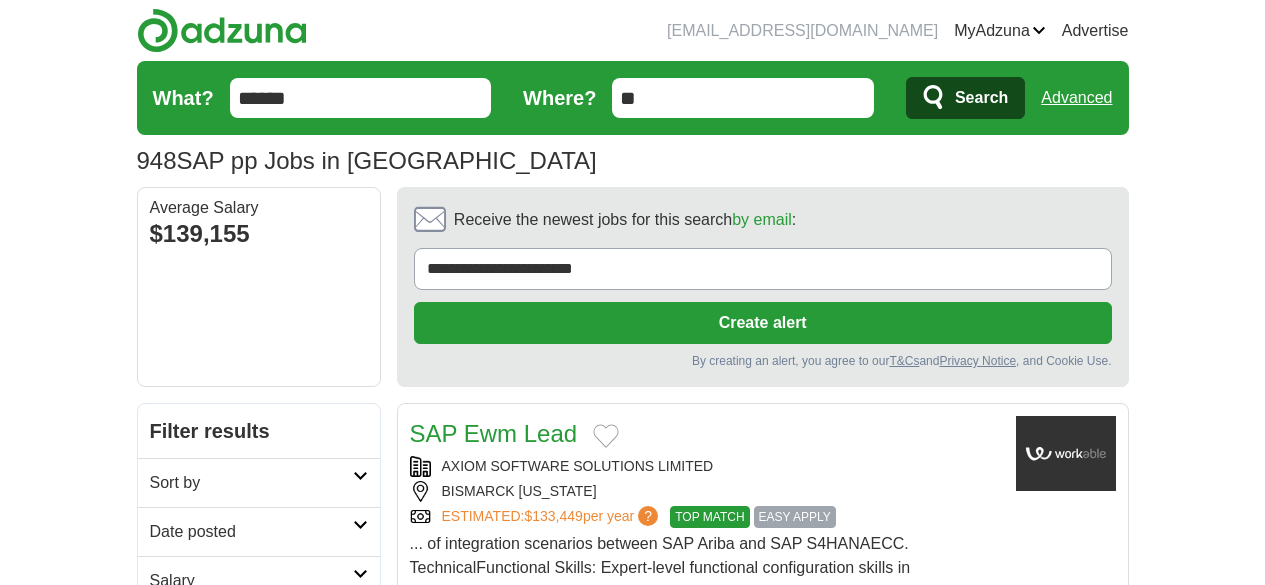 scroll, scrollTop: 0, scrollLeft: 0, axis: both 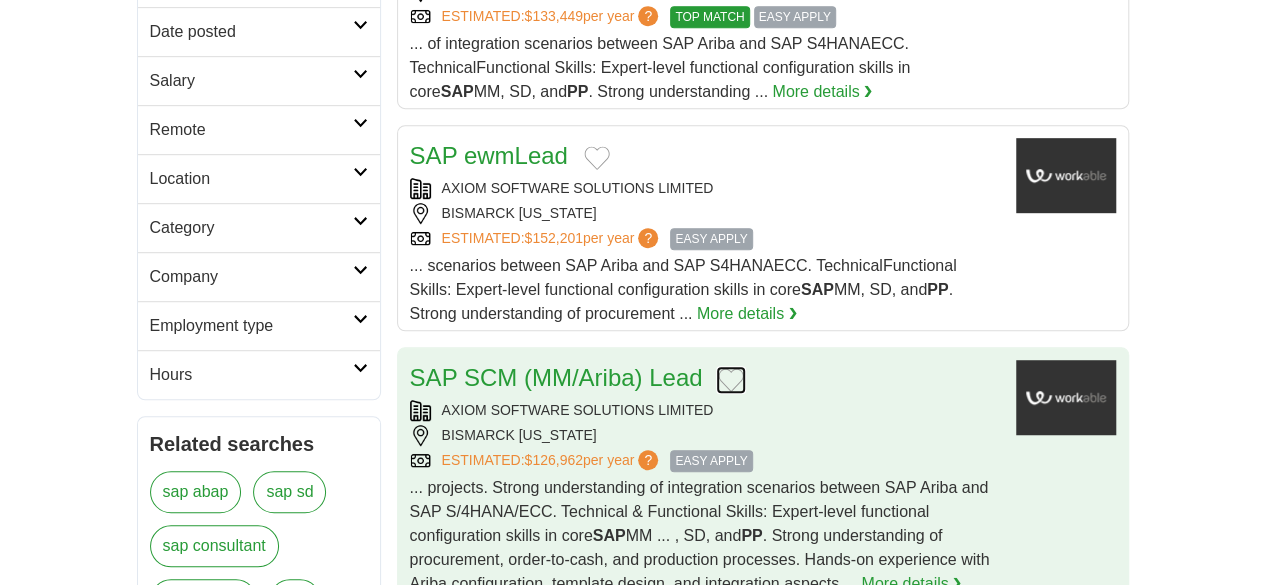 click at bounding box center (731, 380) 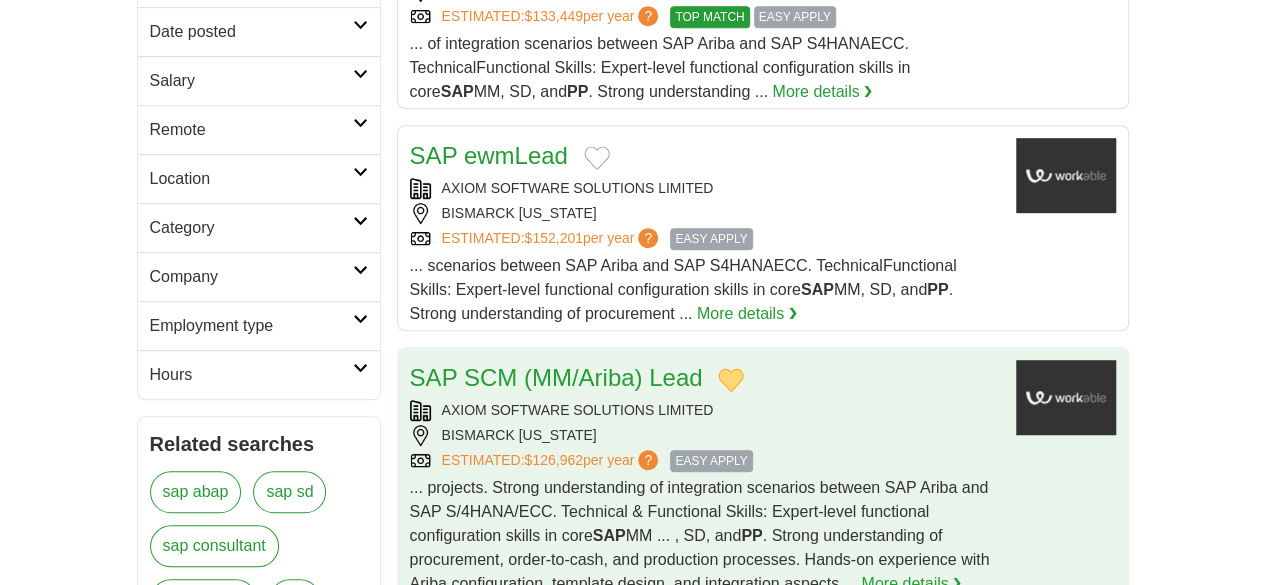 click on "AXIOM SOFTWARE SOLUTIONS LIMITED" at bounding box center (705, 410) 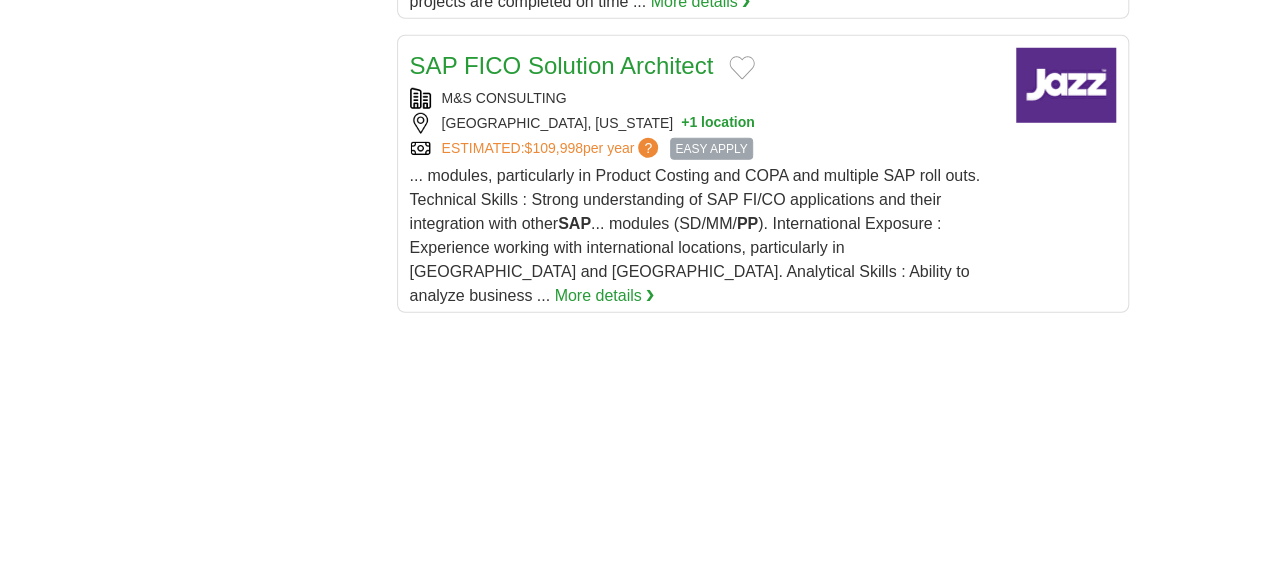 scroll, scrollTop: 3100, scrollLeft: 0, axis: vertical 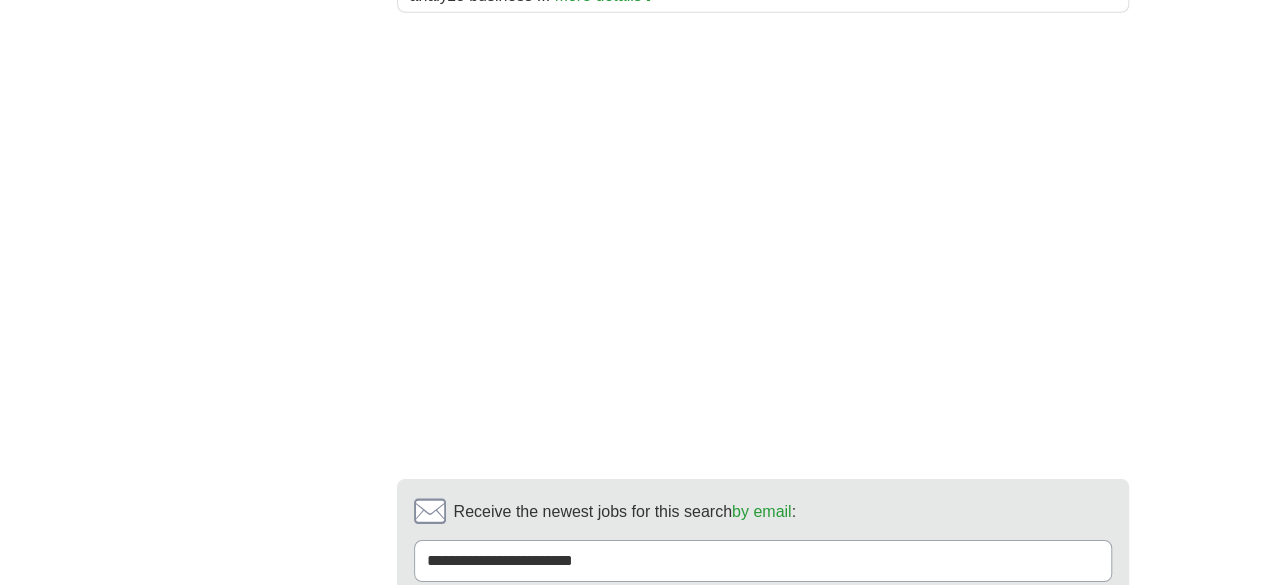 click on "19" at bounding box center (932, 745) 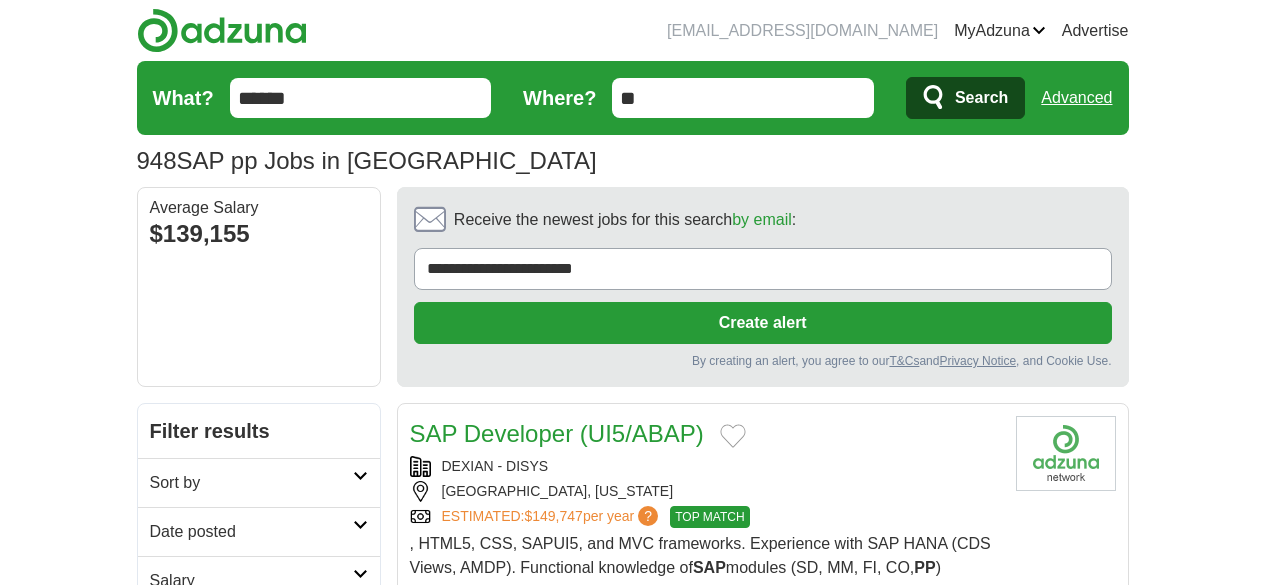 scroll, scrollTop: 0, scrollLeft: 0, axis: both 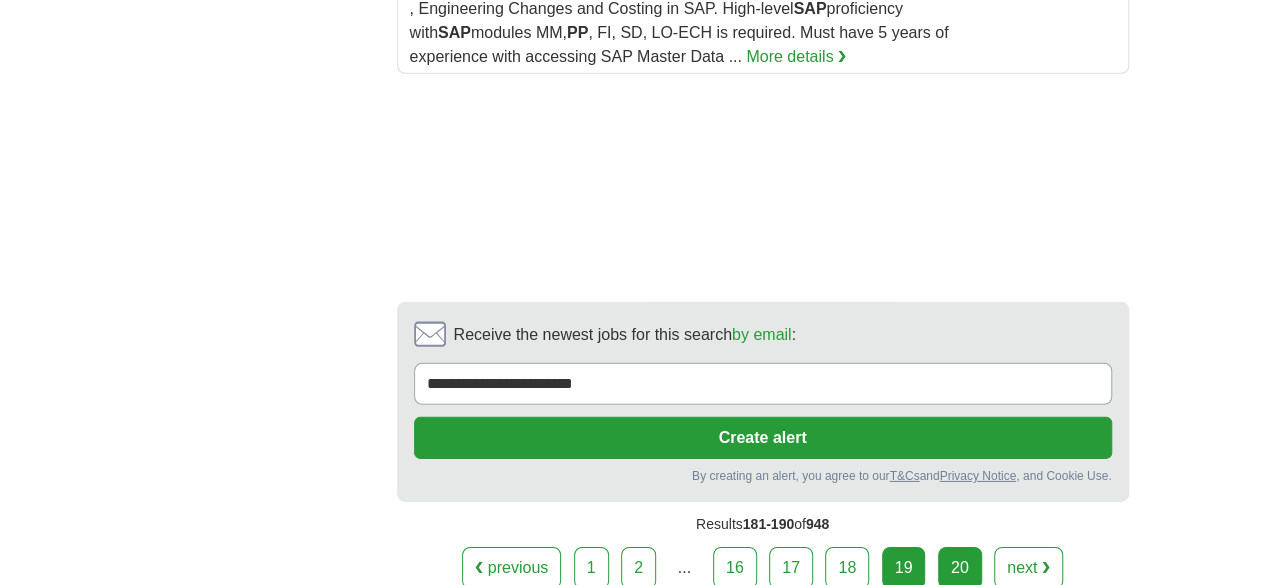 click on "20" at bounding box center [960, 568] 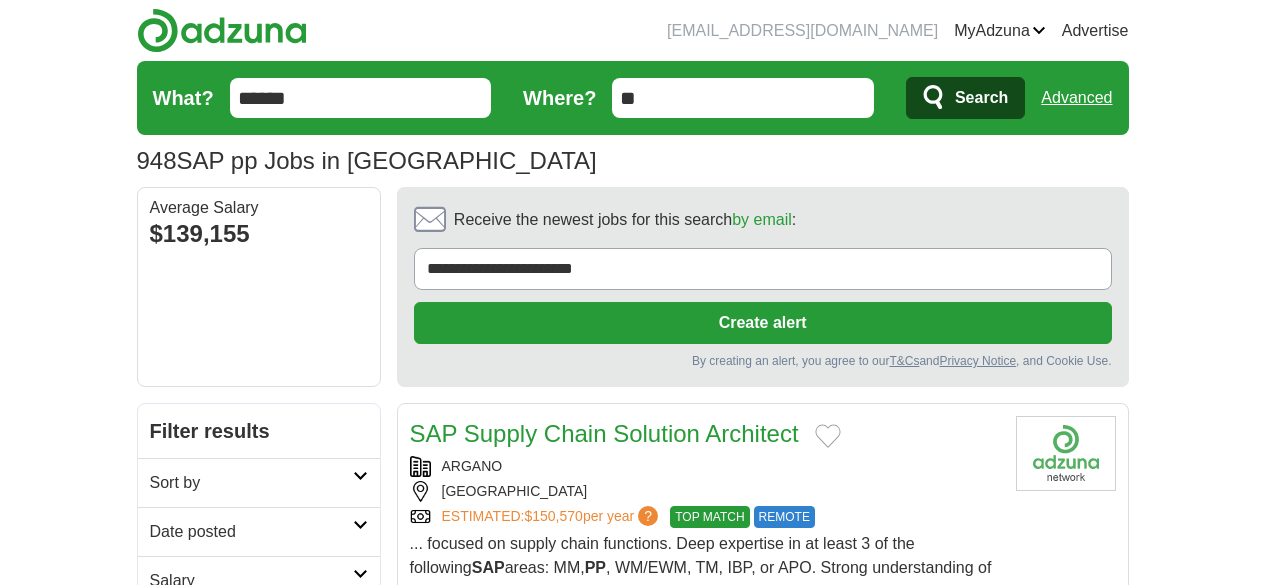 scroll, scrollTop: 0, scrollLeft: 0, axis: both 